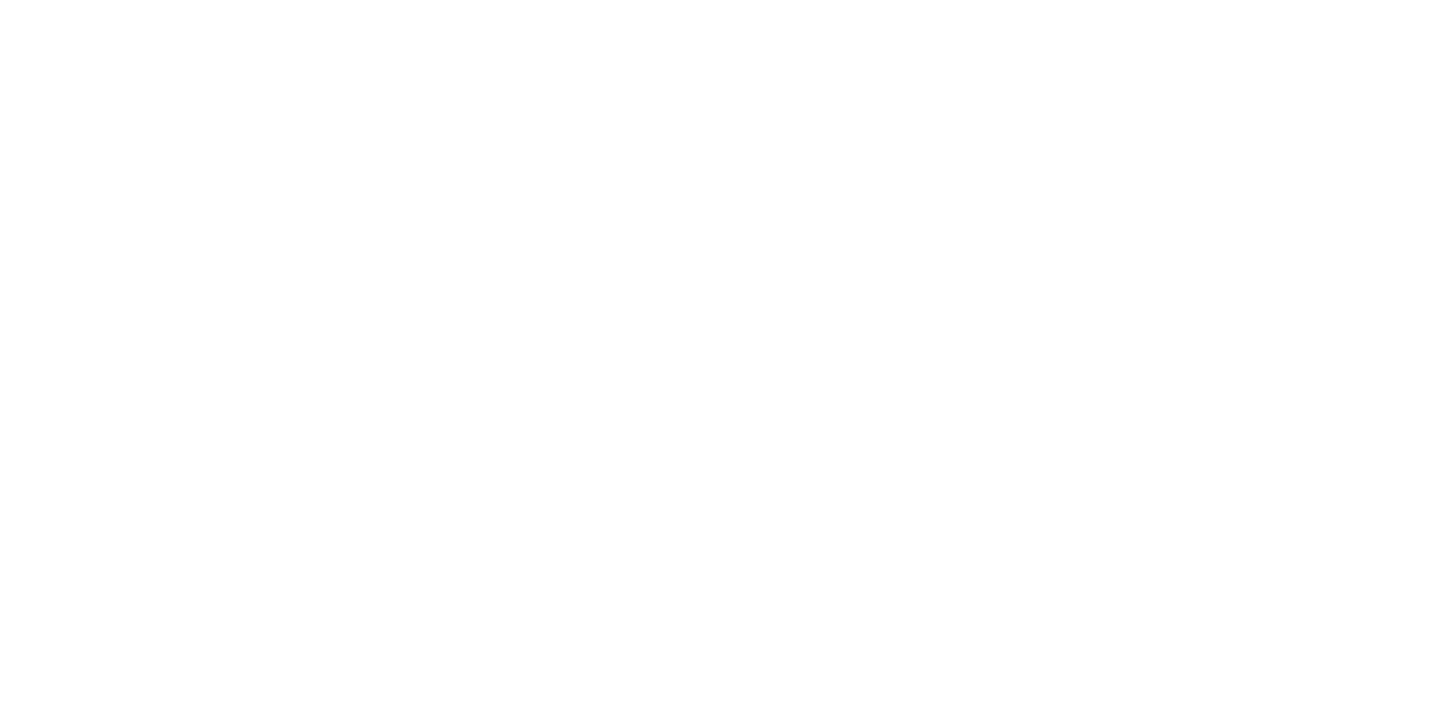 scroll, scrollTop: 0, scrollLeft: 0, axis: both 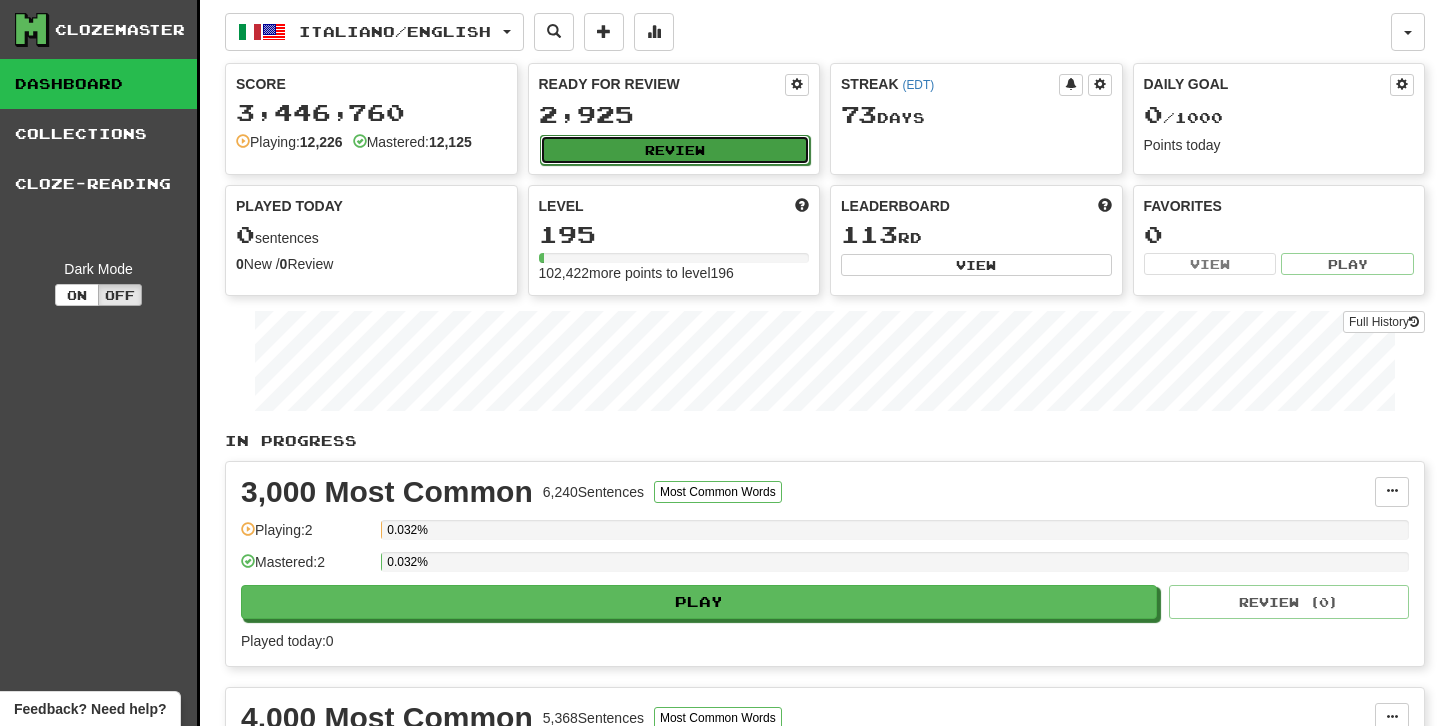 click on "Review" at bounding box center [675, 150] 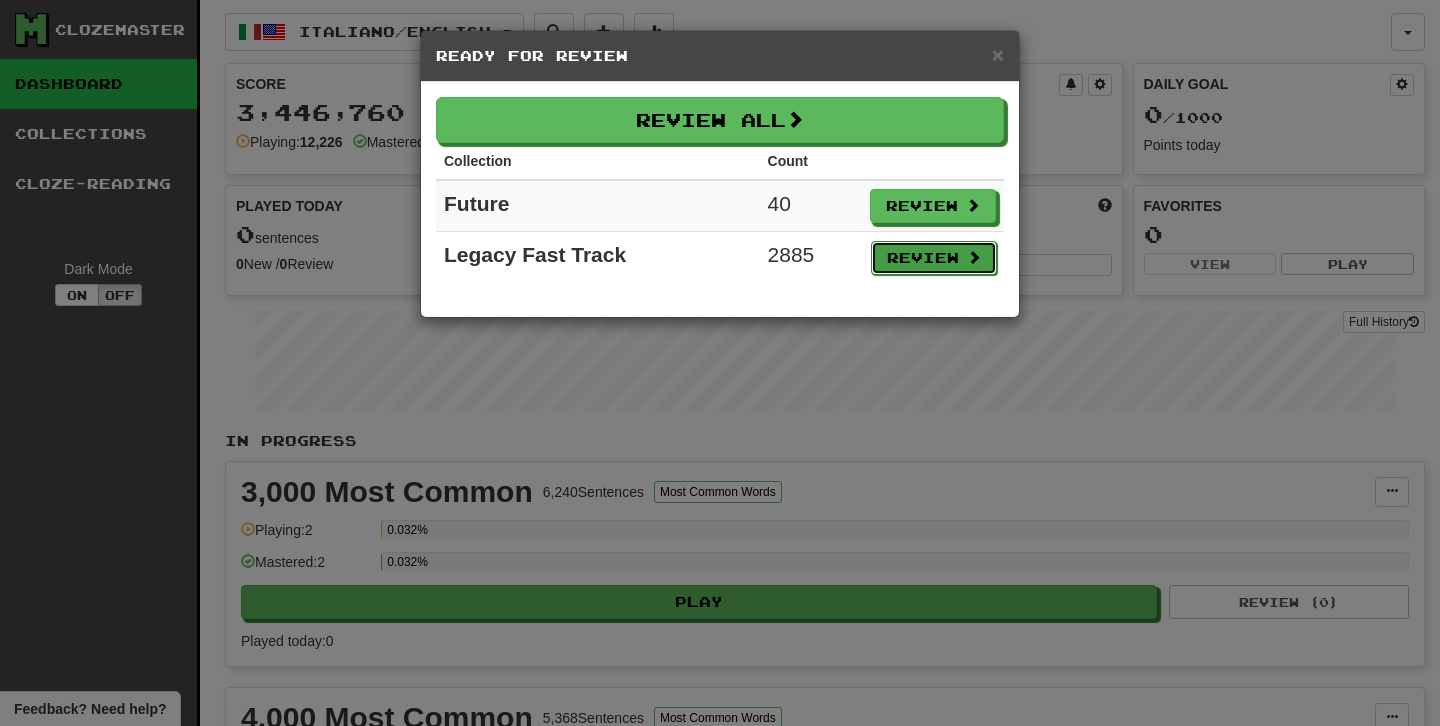 click on "Review" at bounding box center [934, 258] 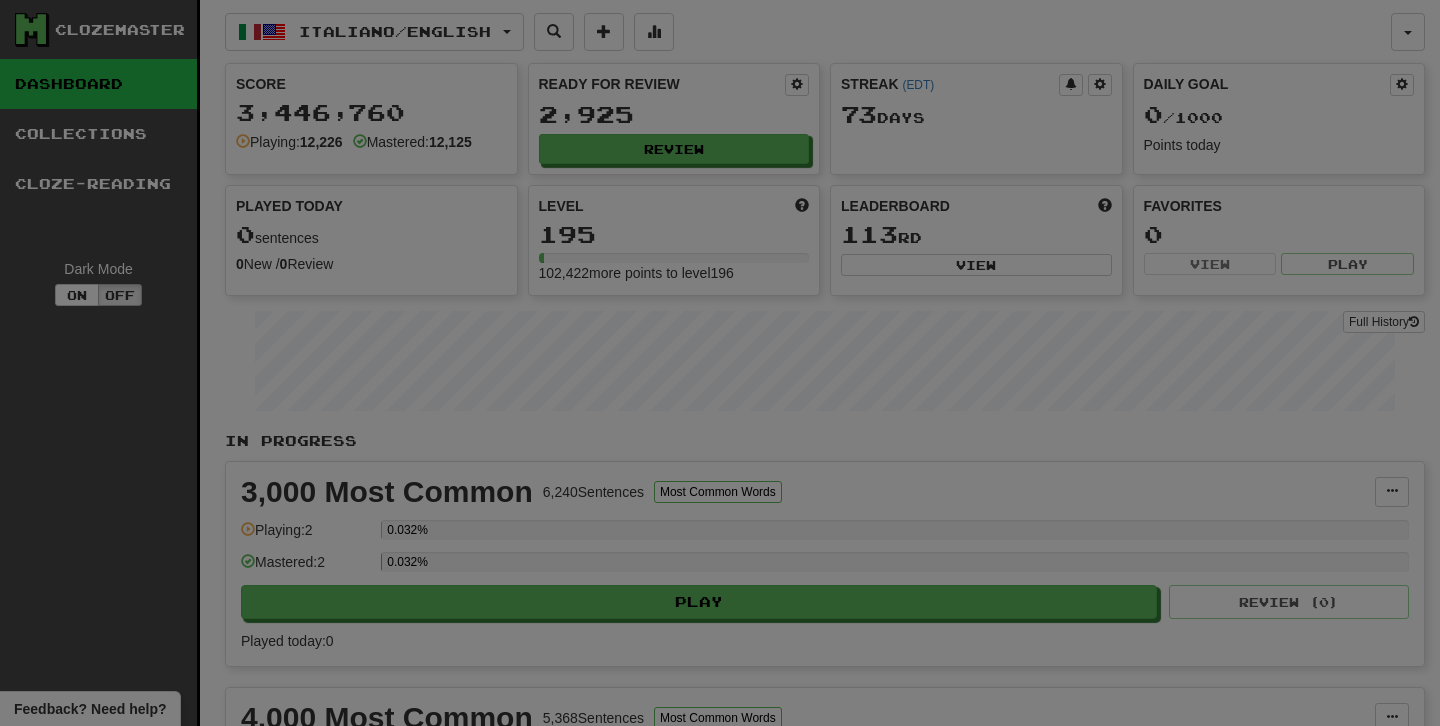 select on "********" 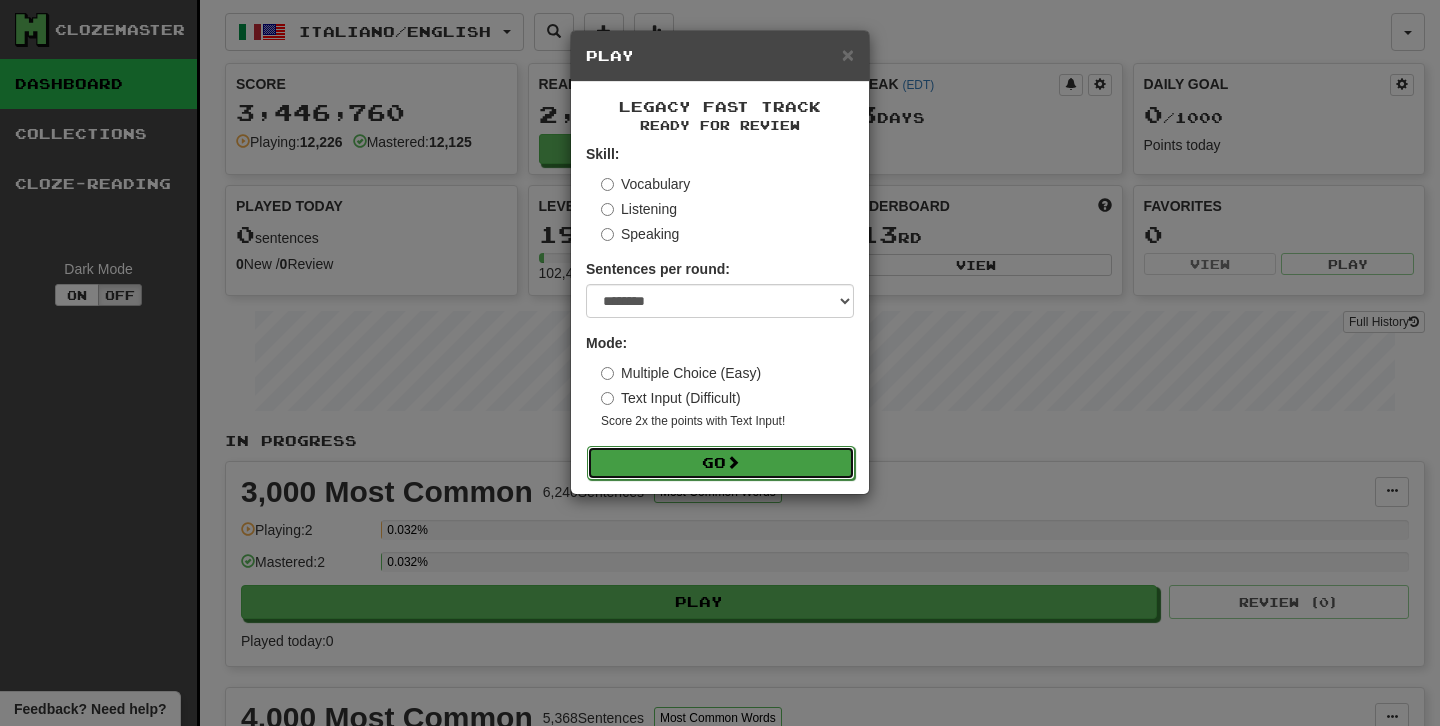 click on "Go" at bounding box center (721, 463) 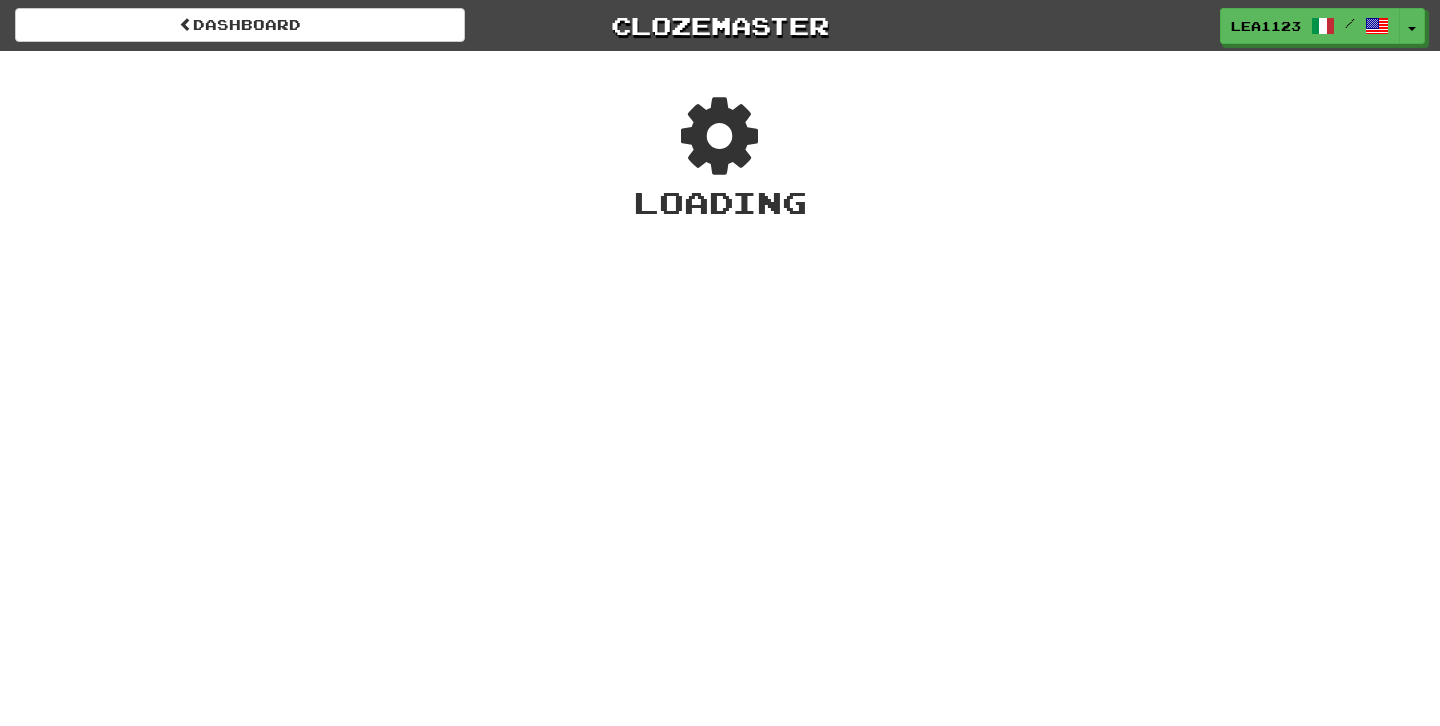 scroll, scrollTop: 0, scrollLeft: 0, axis: both 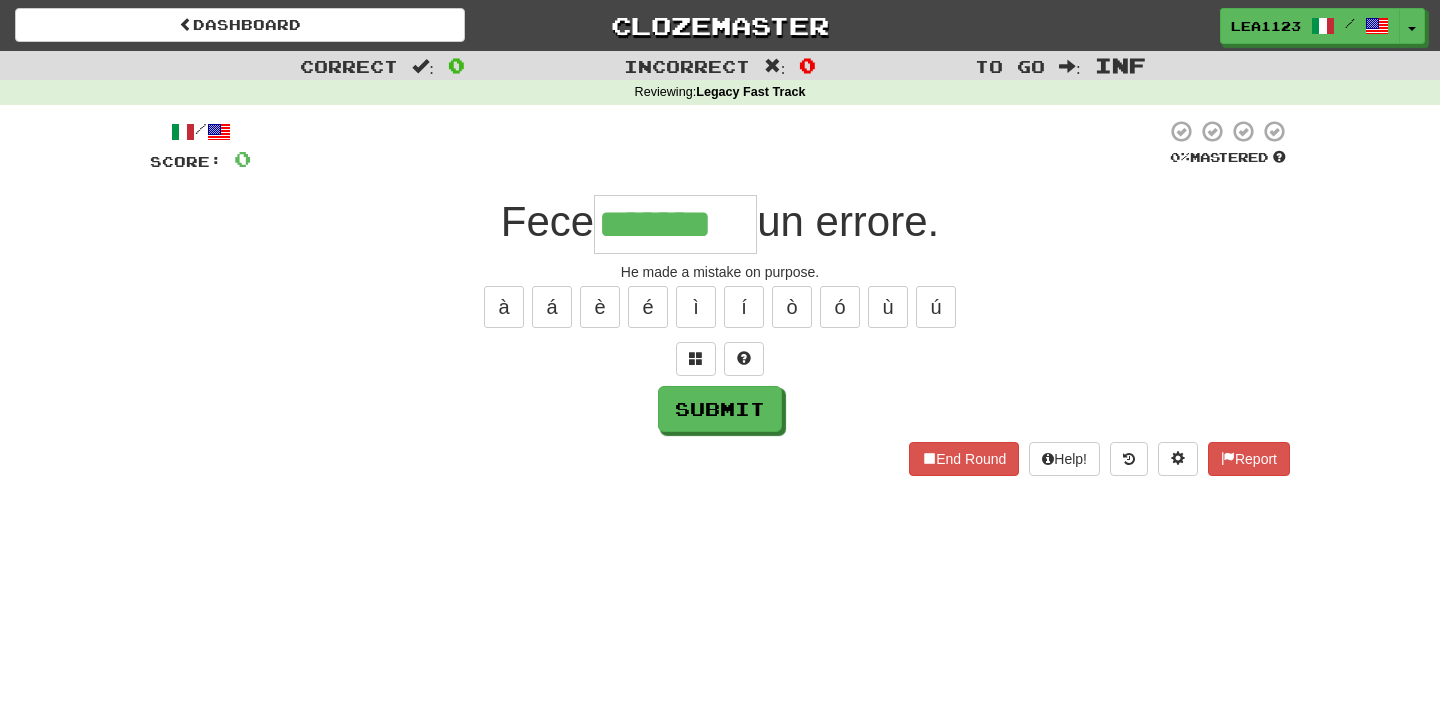 type on "*******" 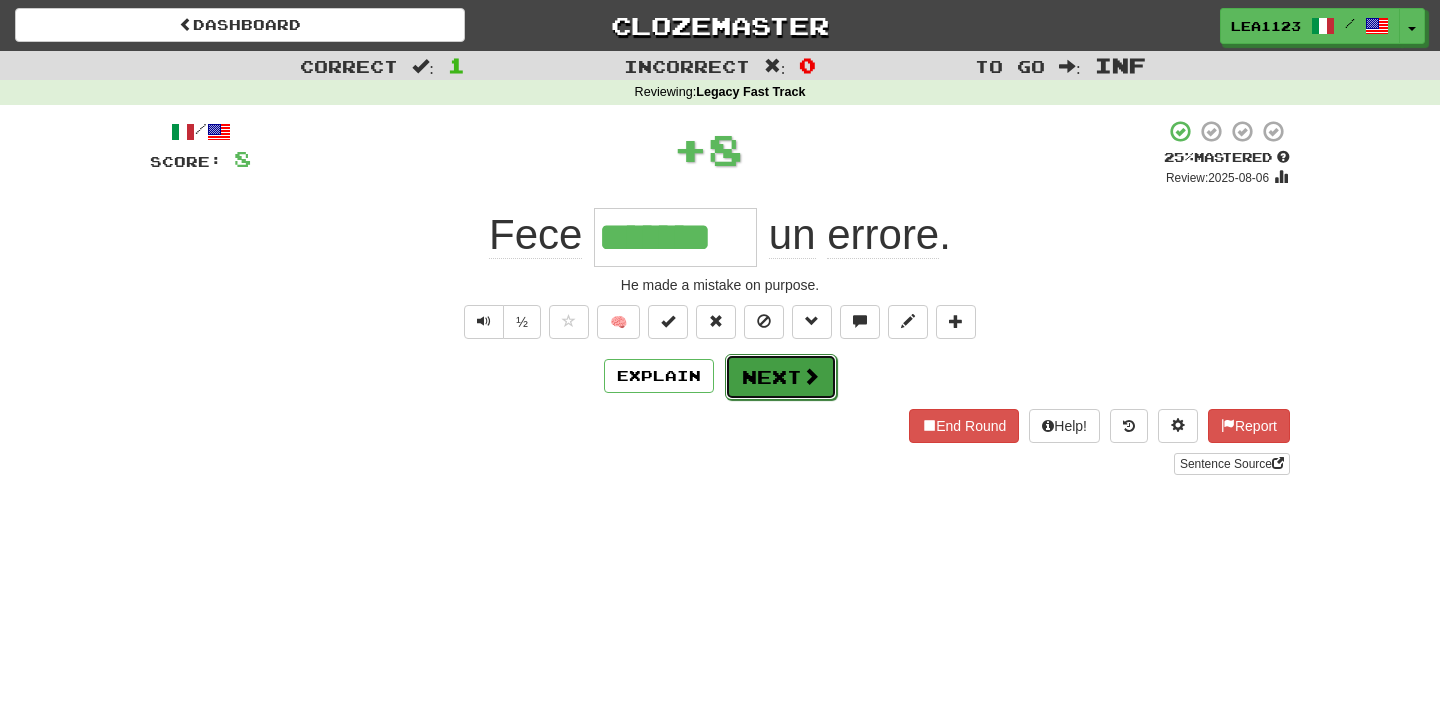 click on "Next" at bounding box center [781, 377] 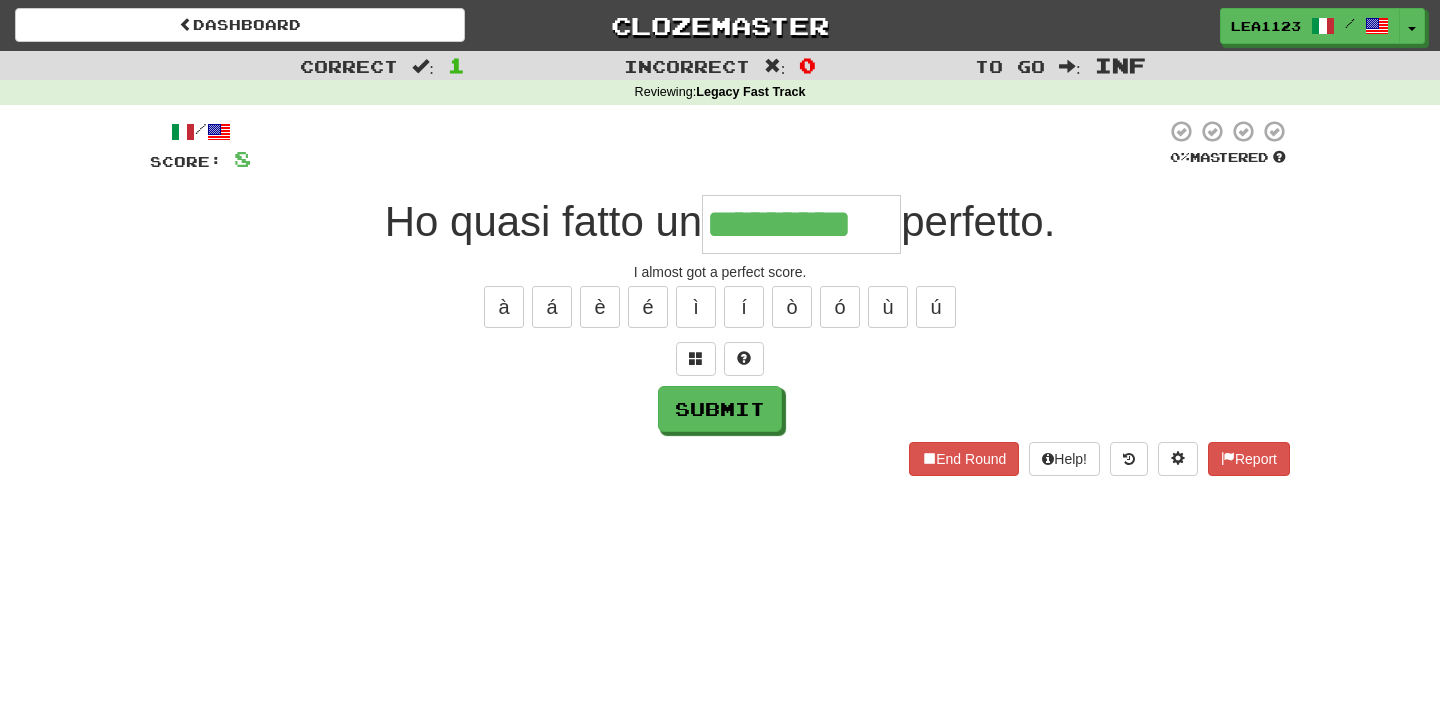 type on "*********" 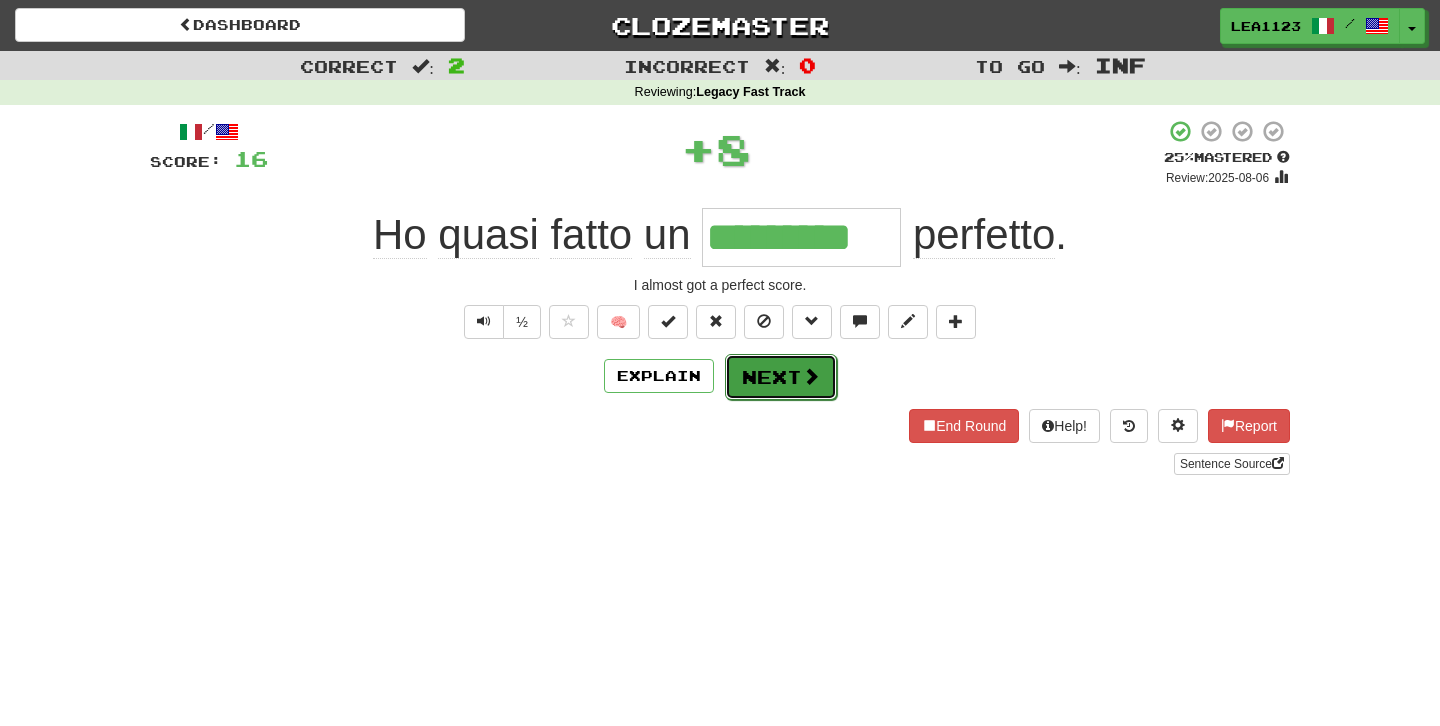 click on "Next" at bounding box center [781, 377] 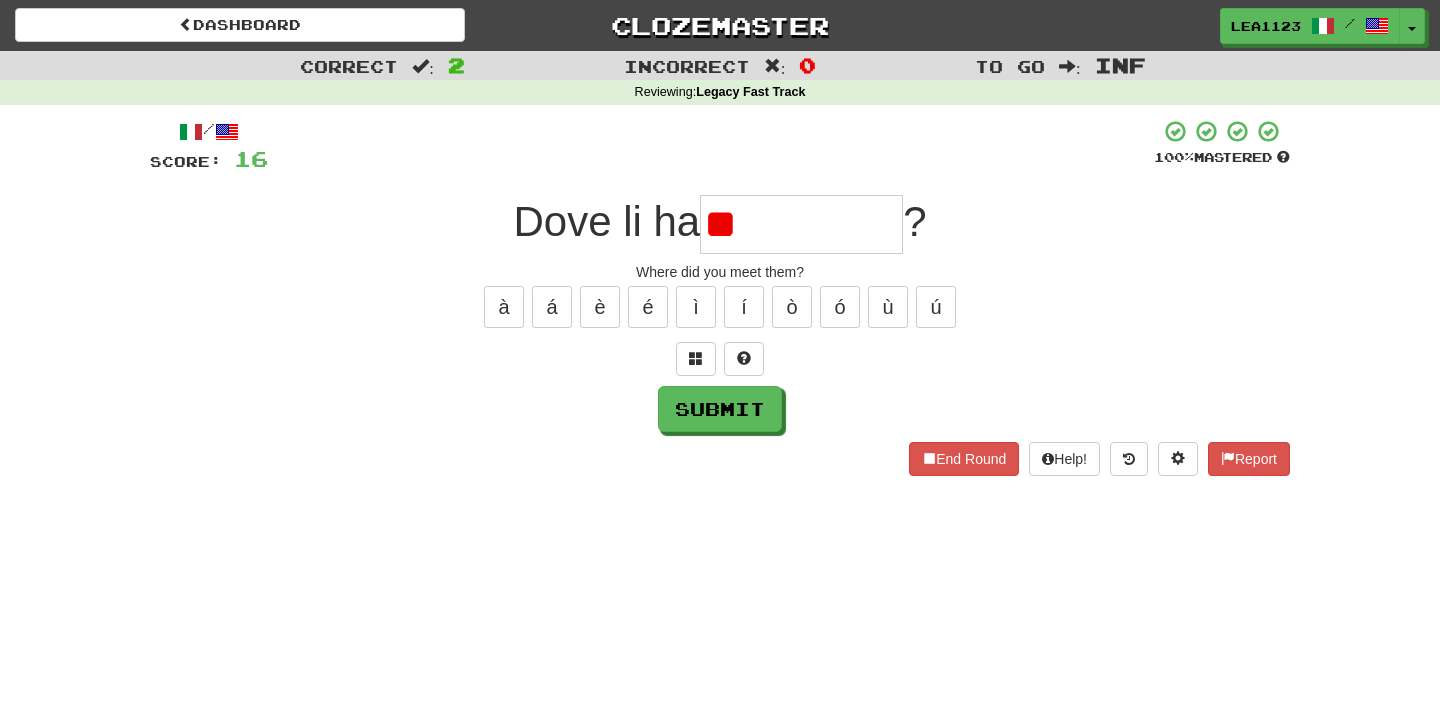 type on "*" 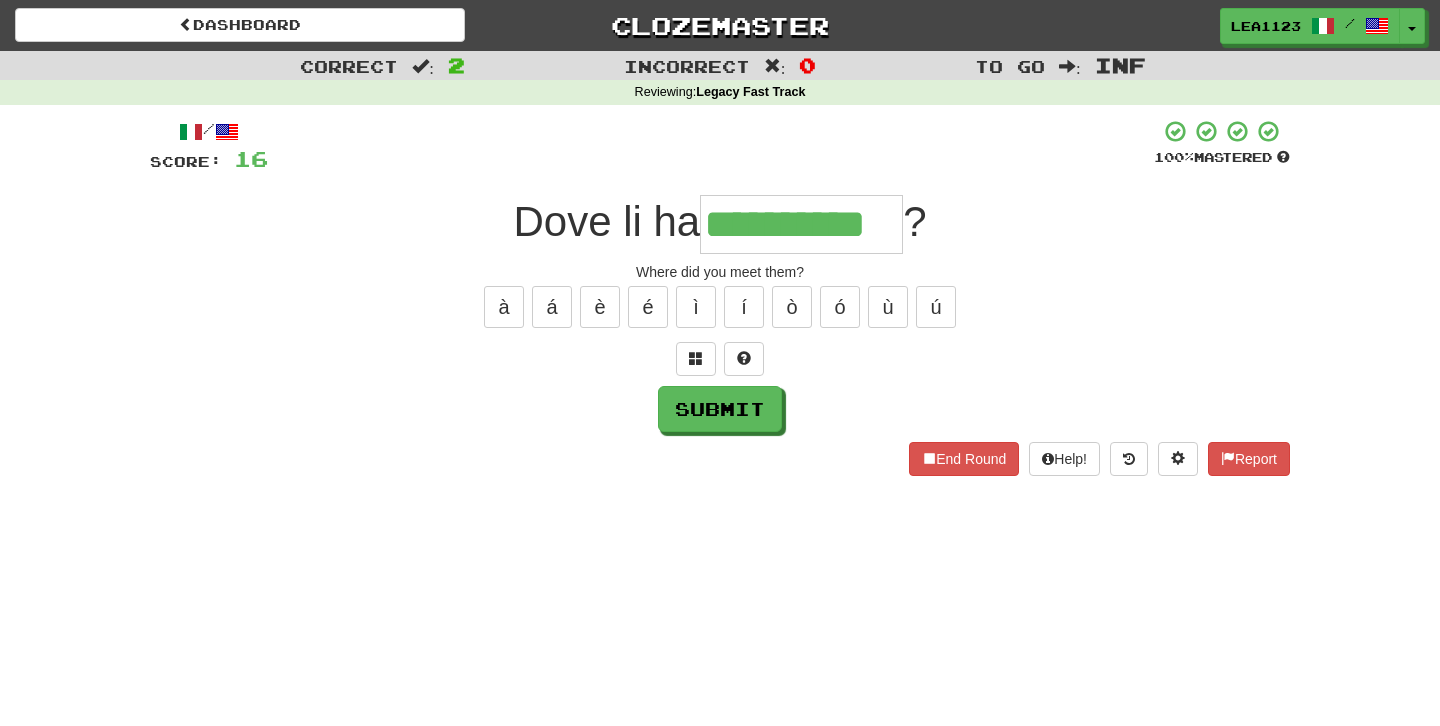 type on "**********" 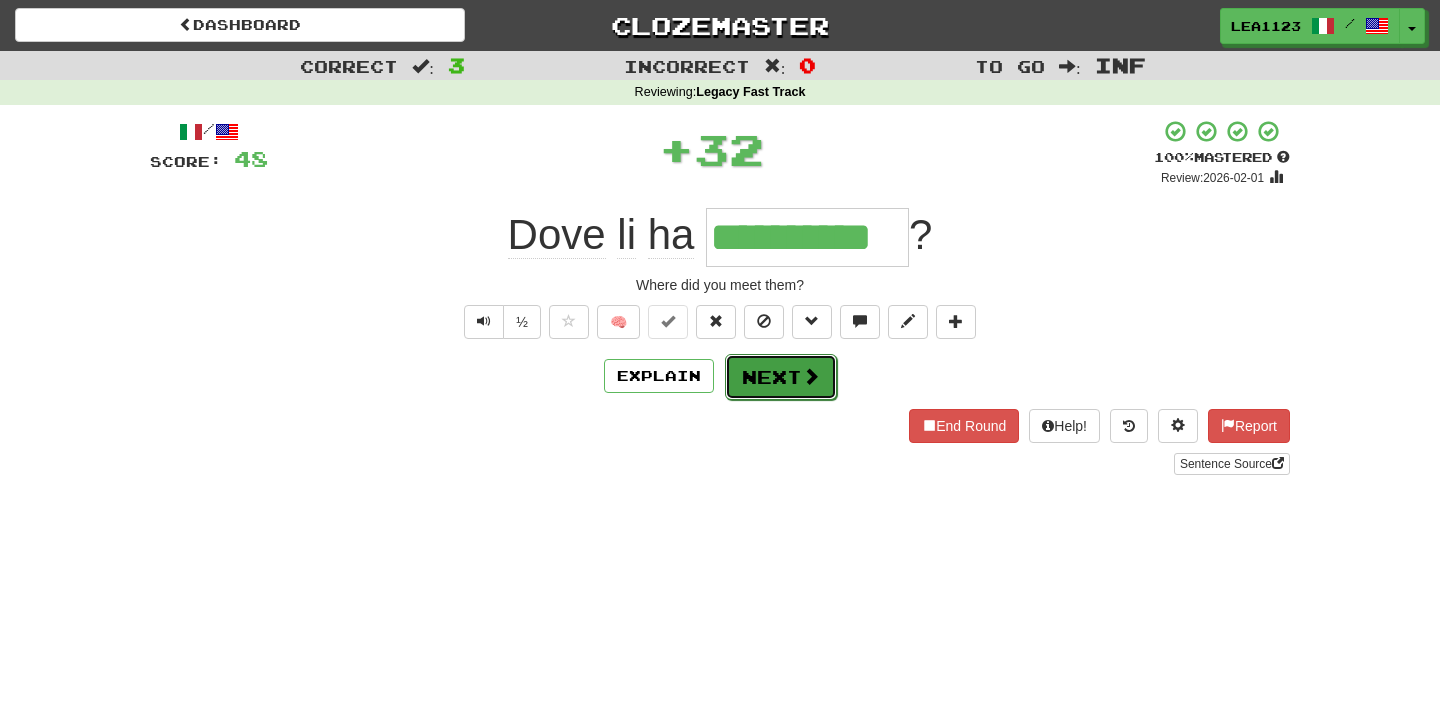 click on "Next" at bounding box center (781, 377) 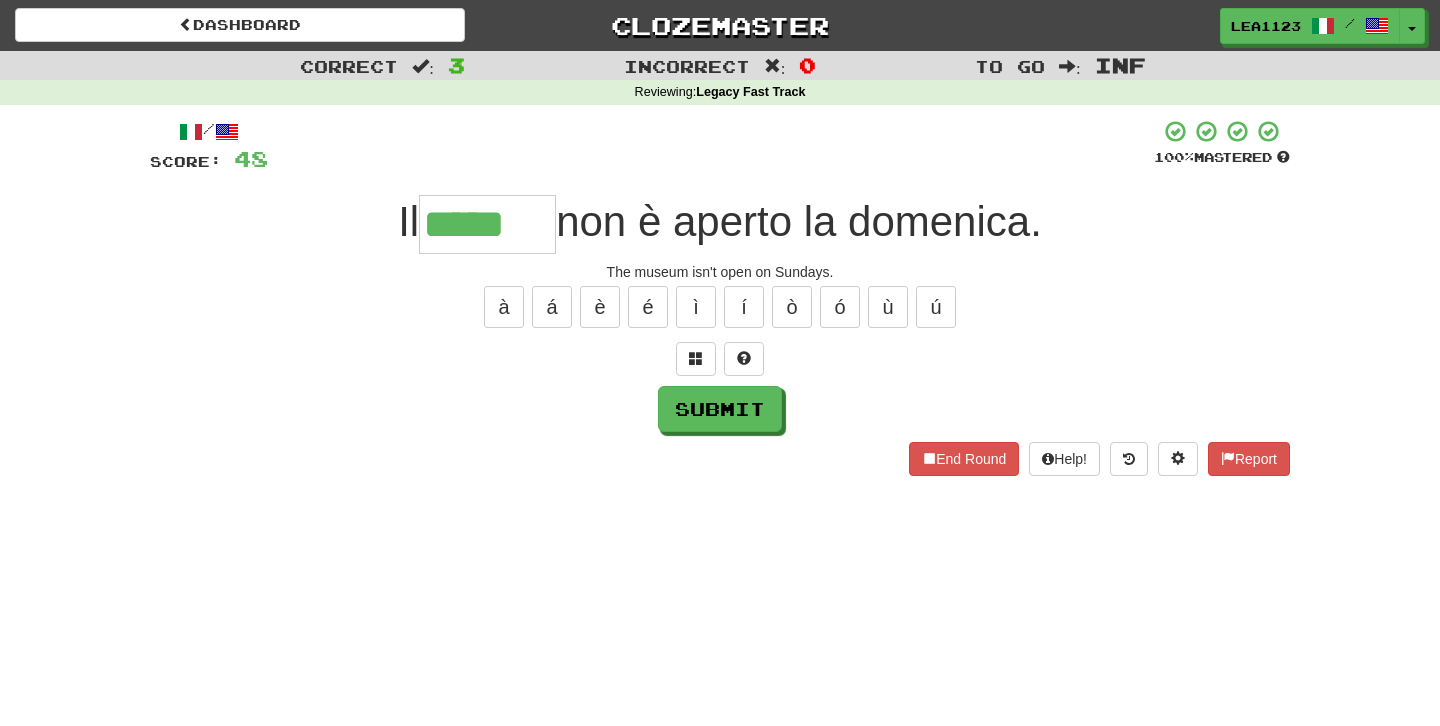 type on "*****" 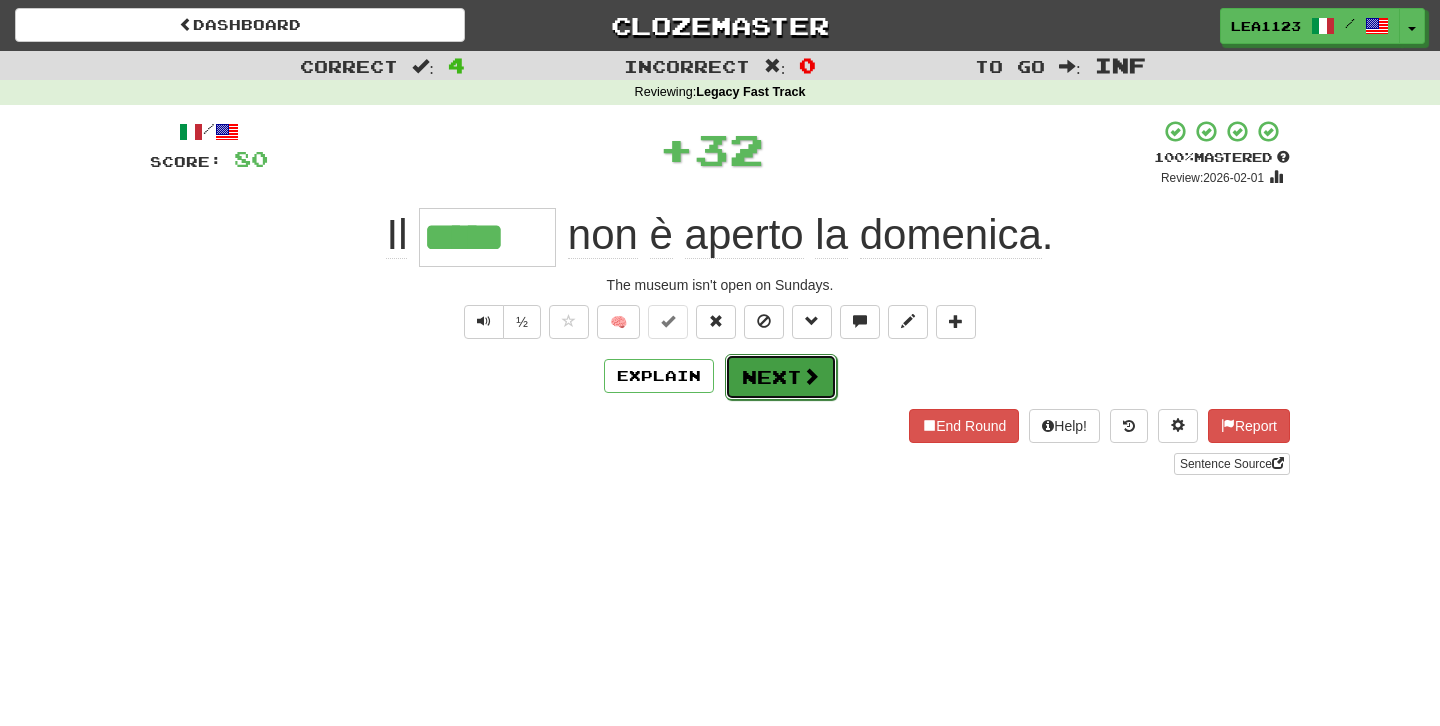 click at bounding box center [811, 376] 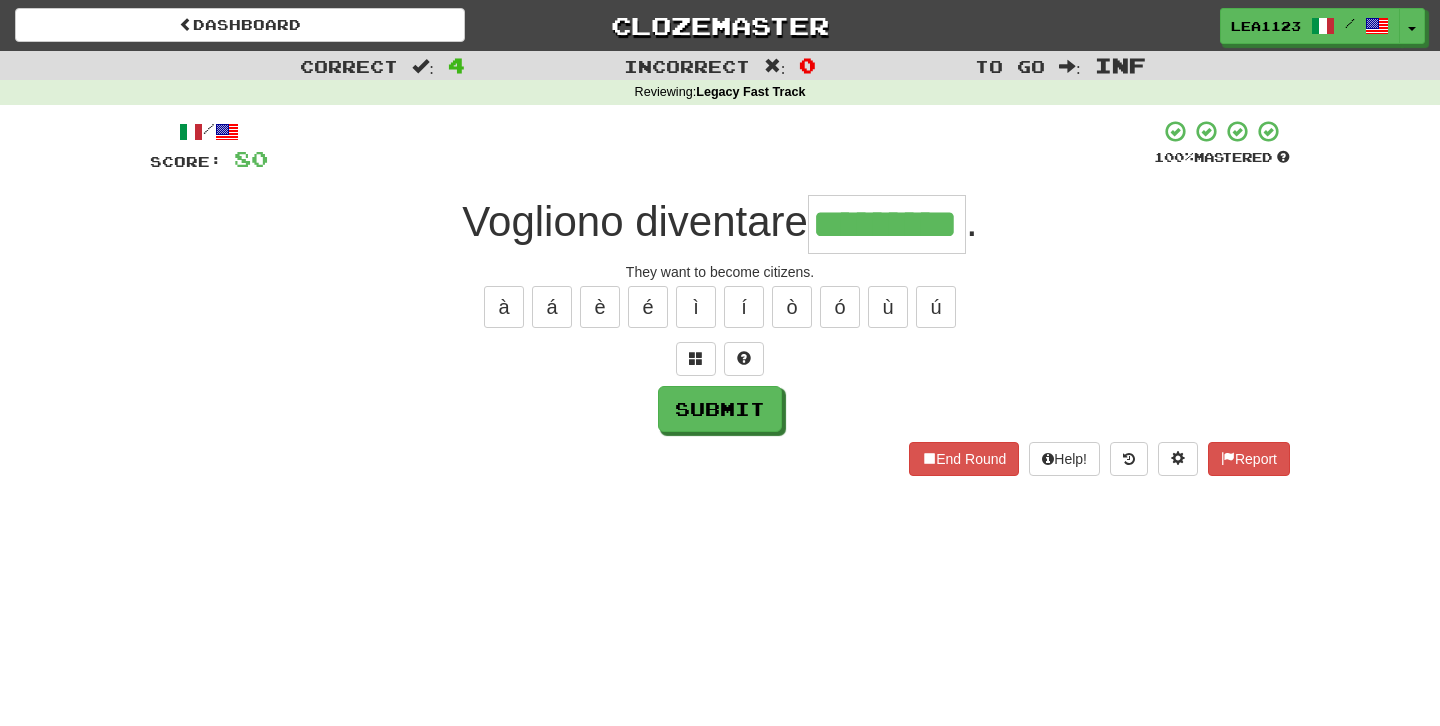type on "*********" 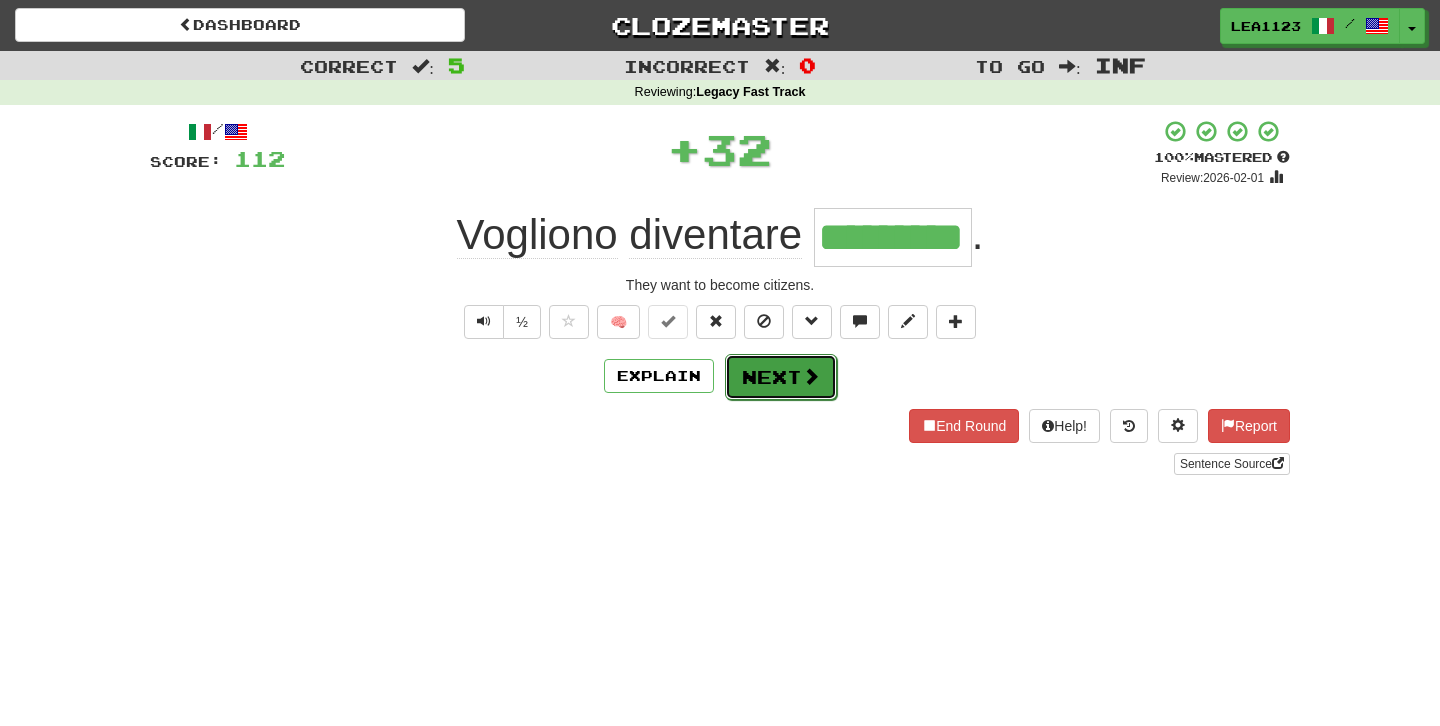 click at bounding box center (811, 376) 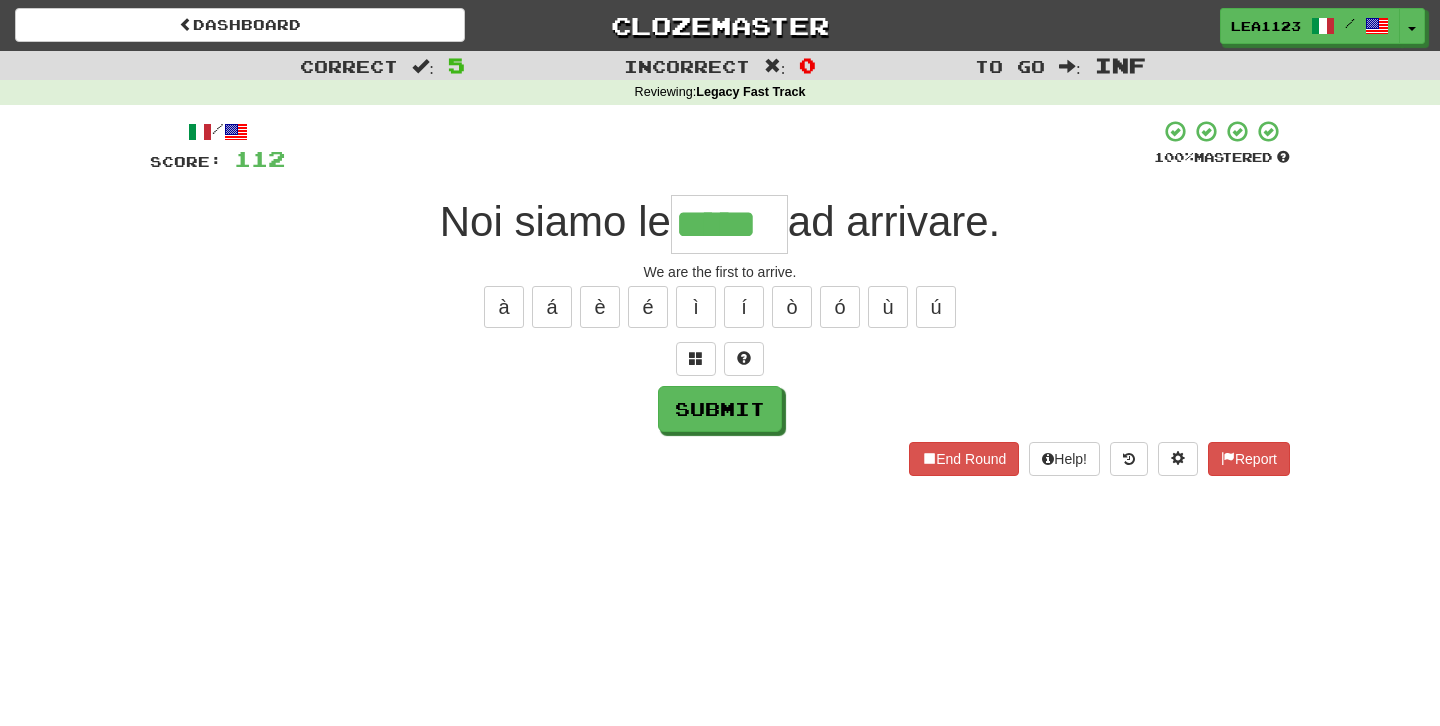 type on "*****" 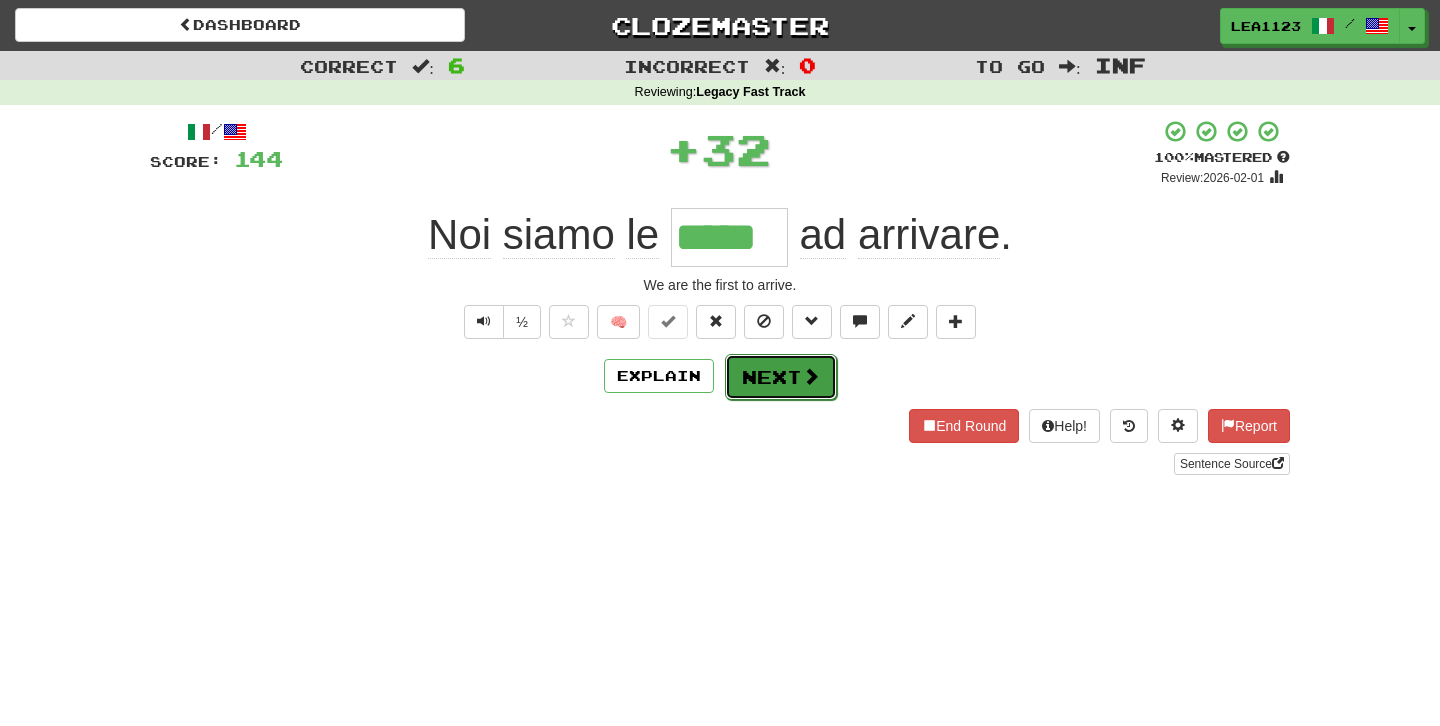 click on "Next" at bounding box center [781, 377] 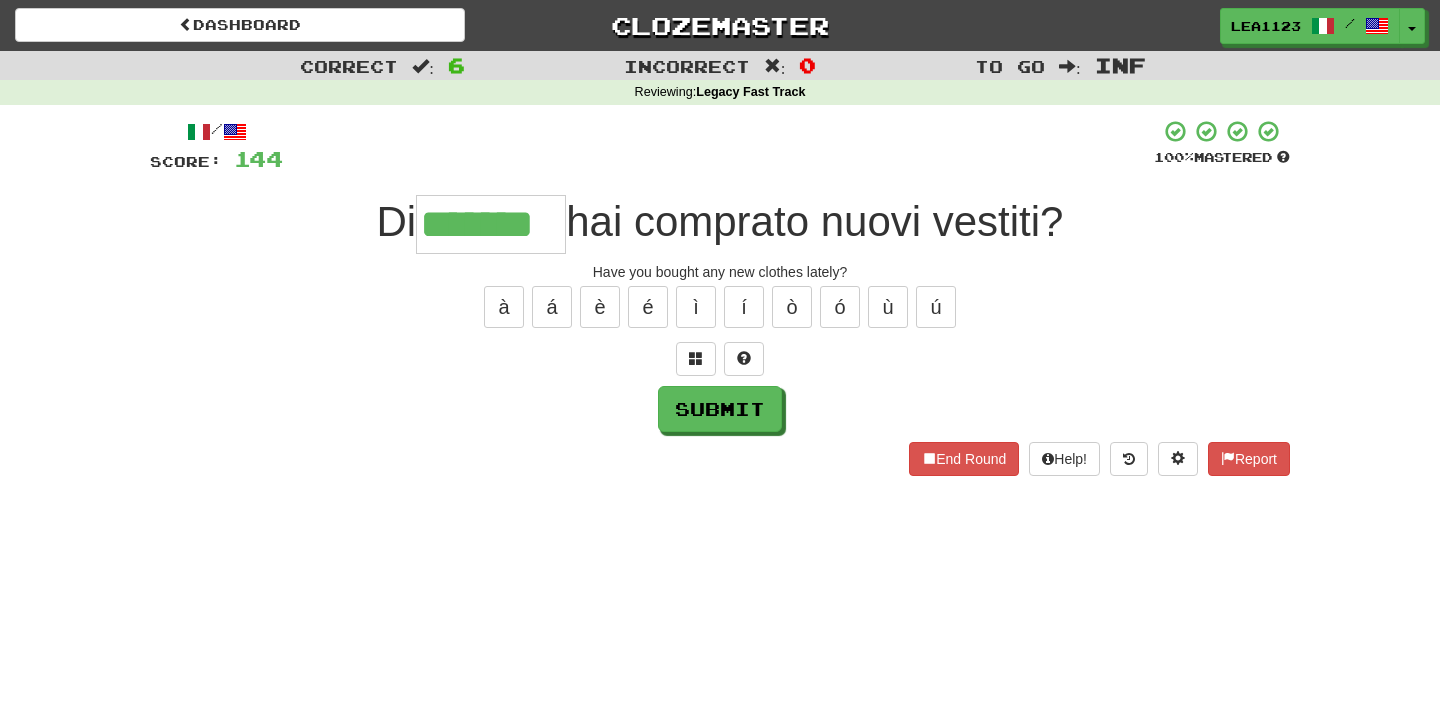 type on "*******" 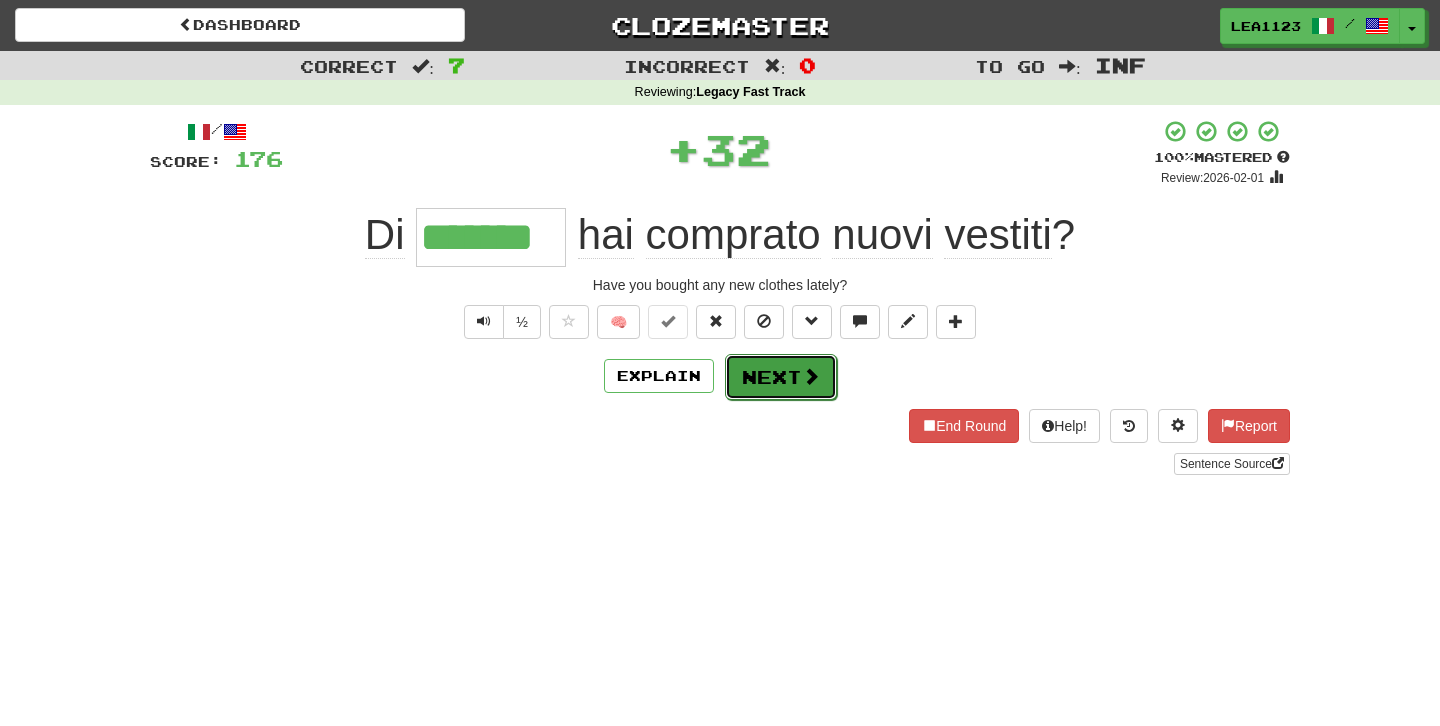 click at bounding box center [811, 376] 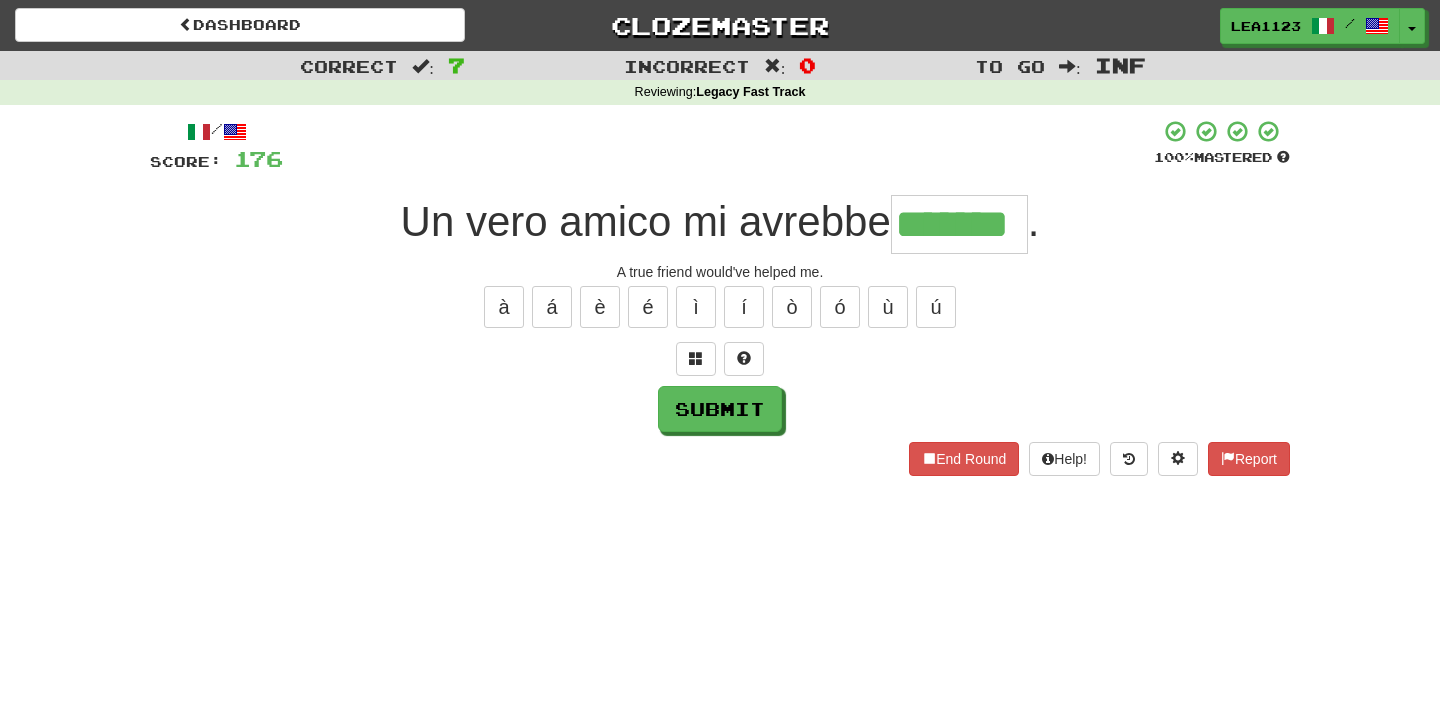 type on "*******" 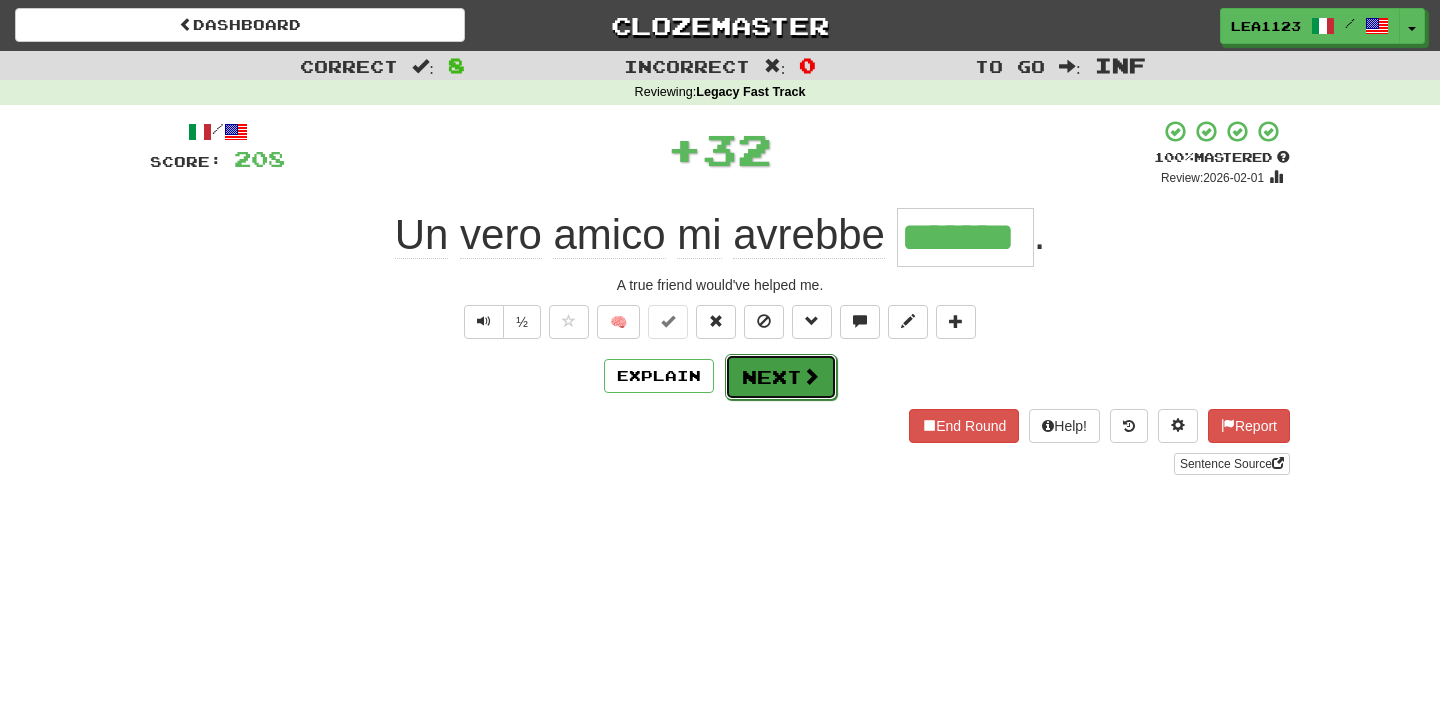 click on "Next" at bounding box center (781, 377) 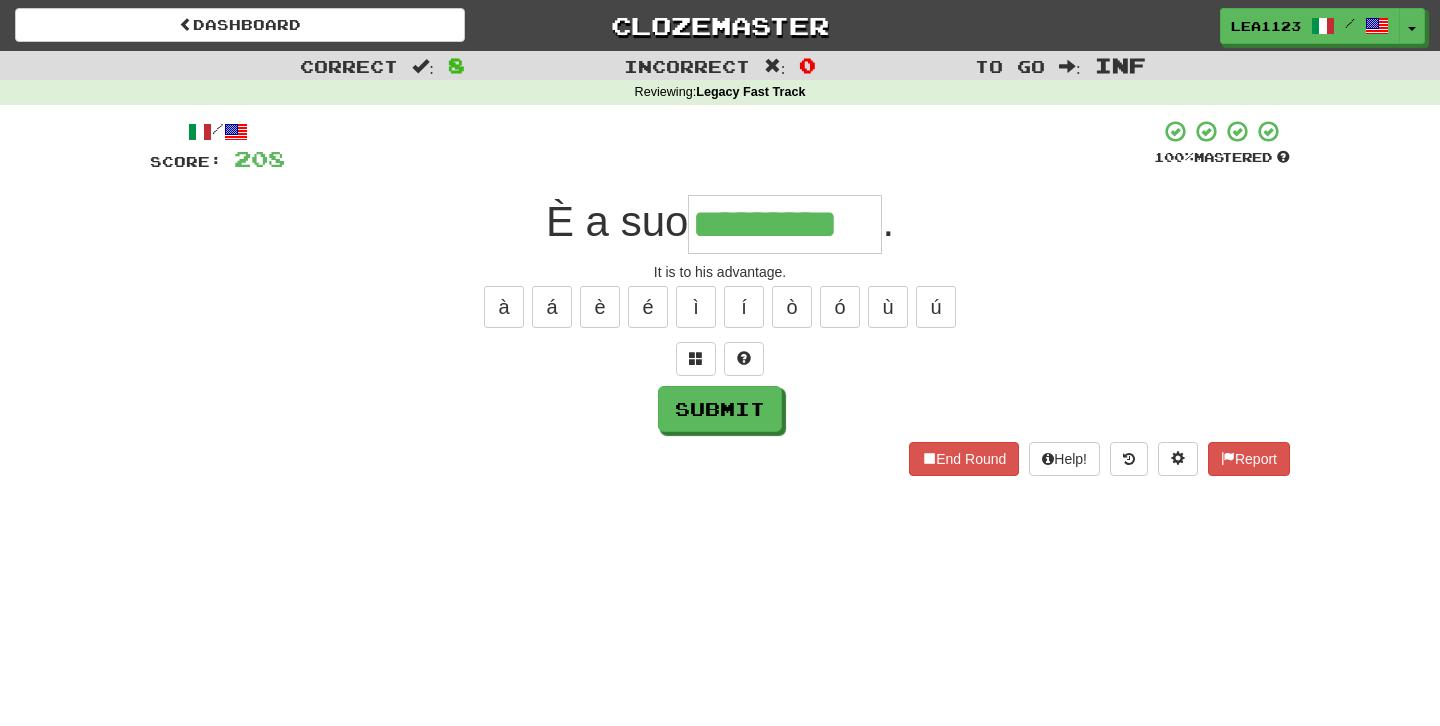 type on "*********" 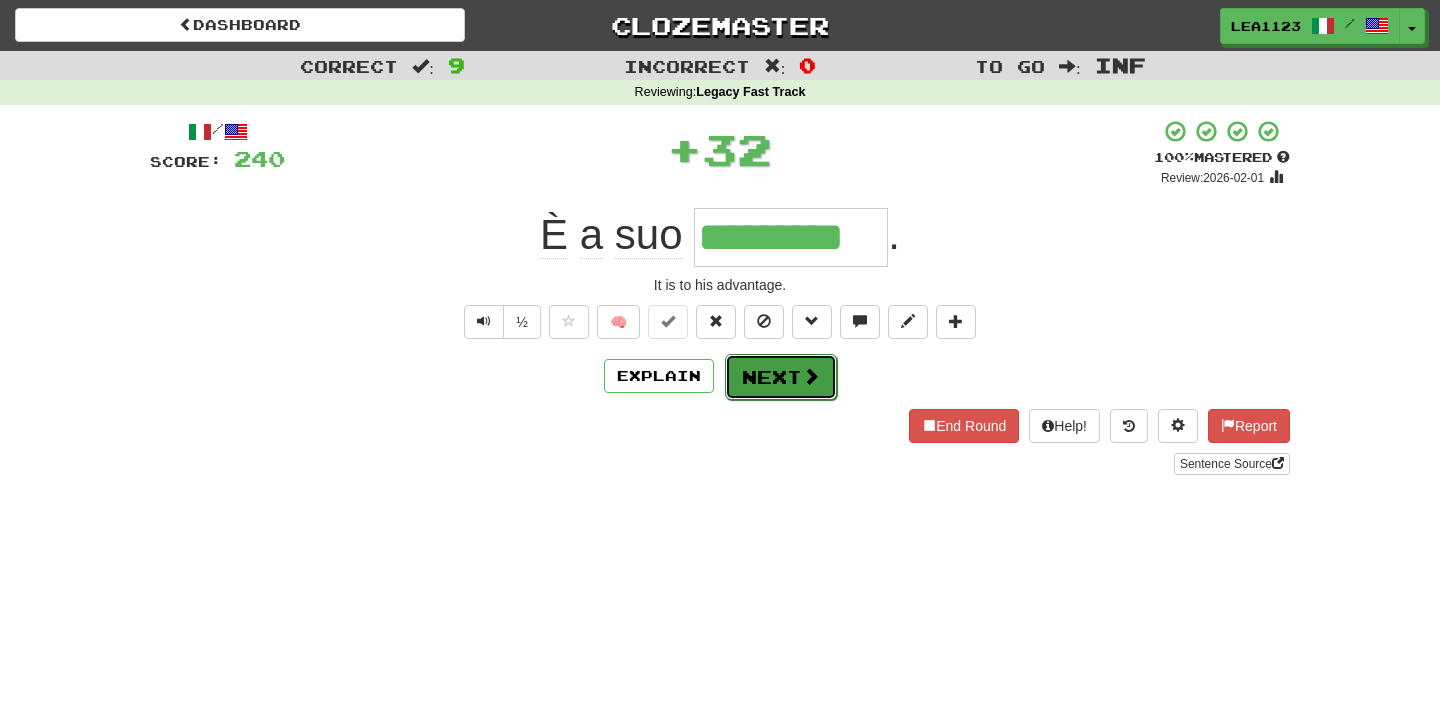 click on "Next" at bounding box center [781, 377] 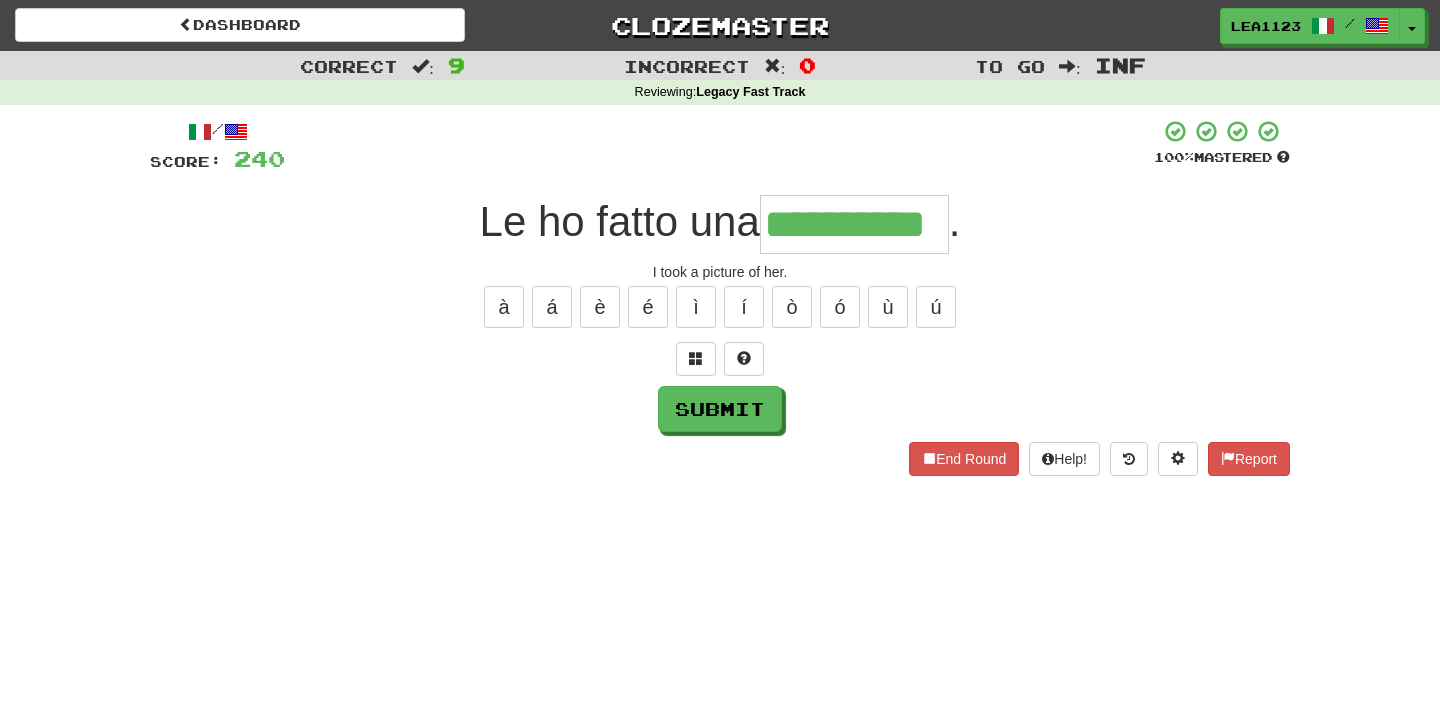 type on "**********" 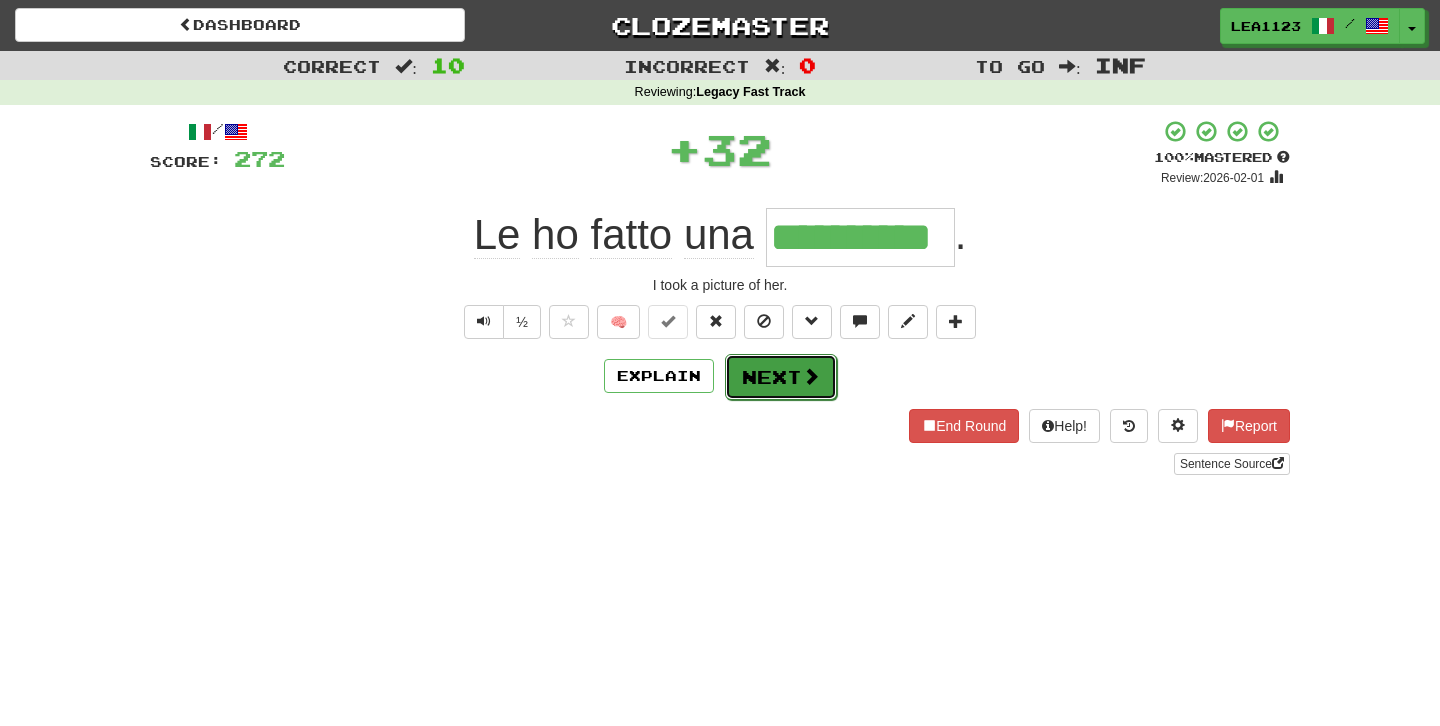 click on "Next" at bounding box center (781, 377) 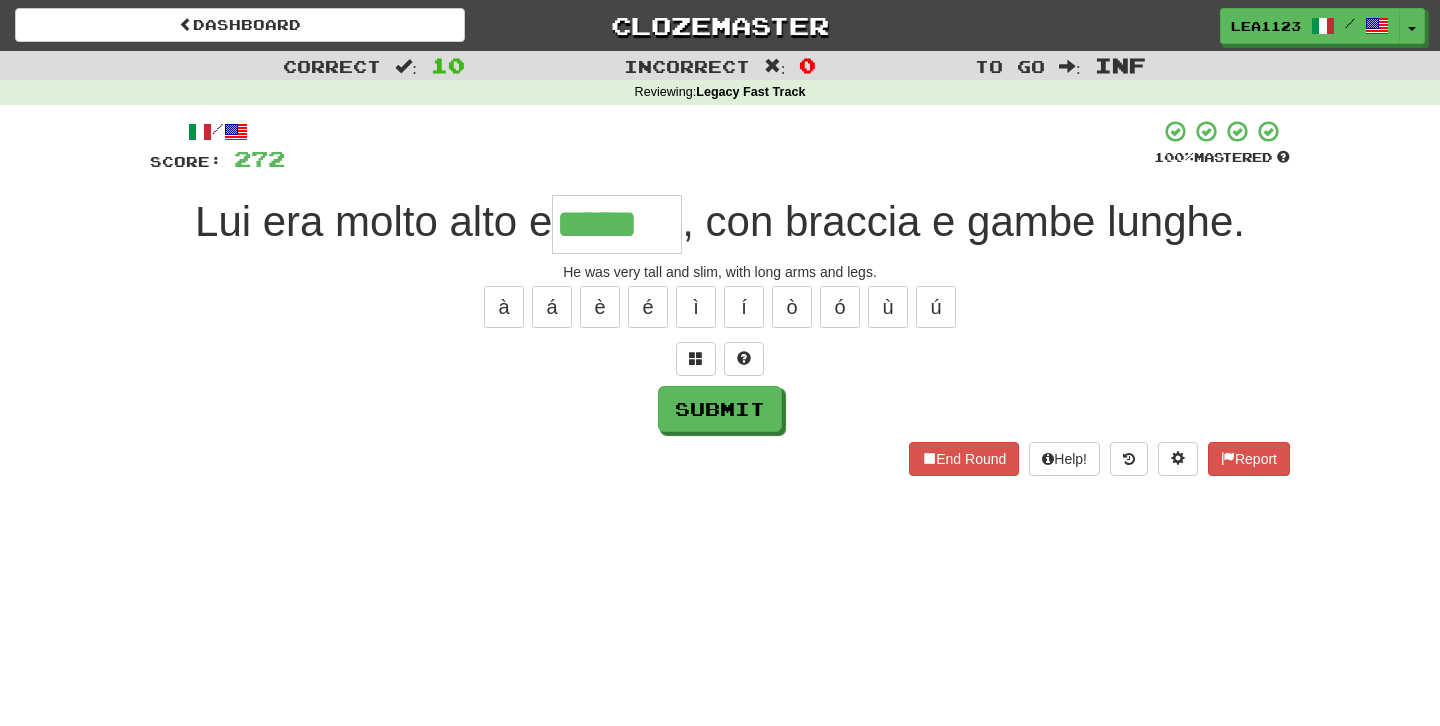 type on "*****" 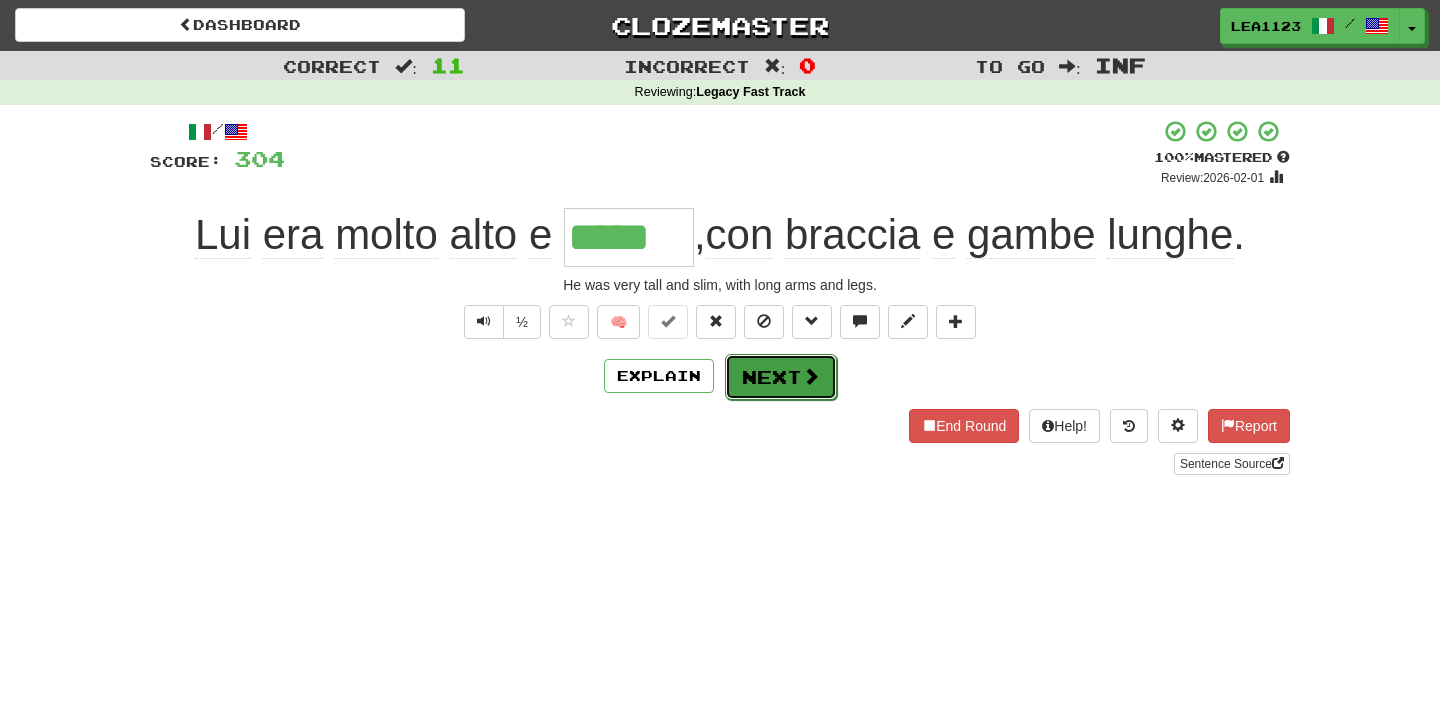 click on "Next" at bounding box center [781, 377] 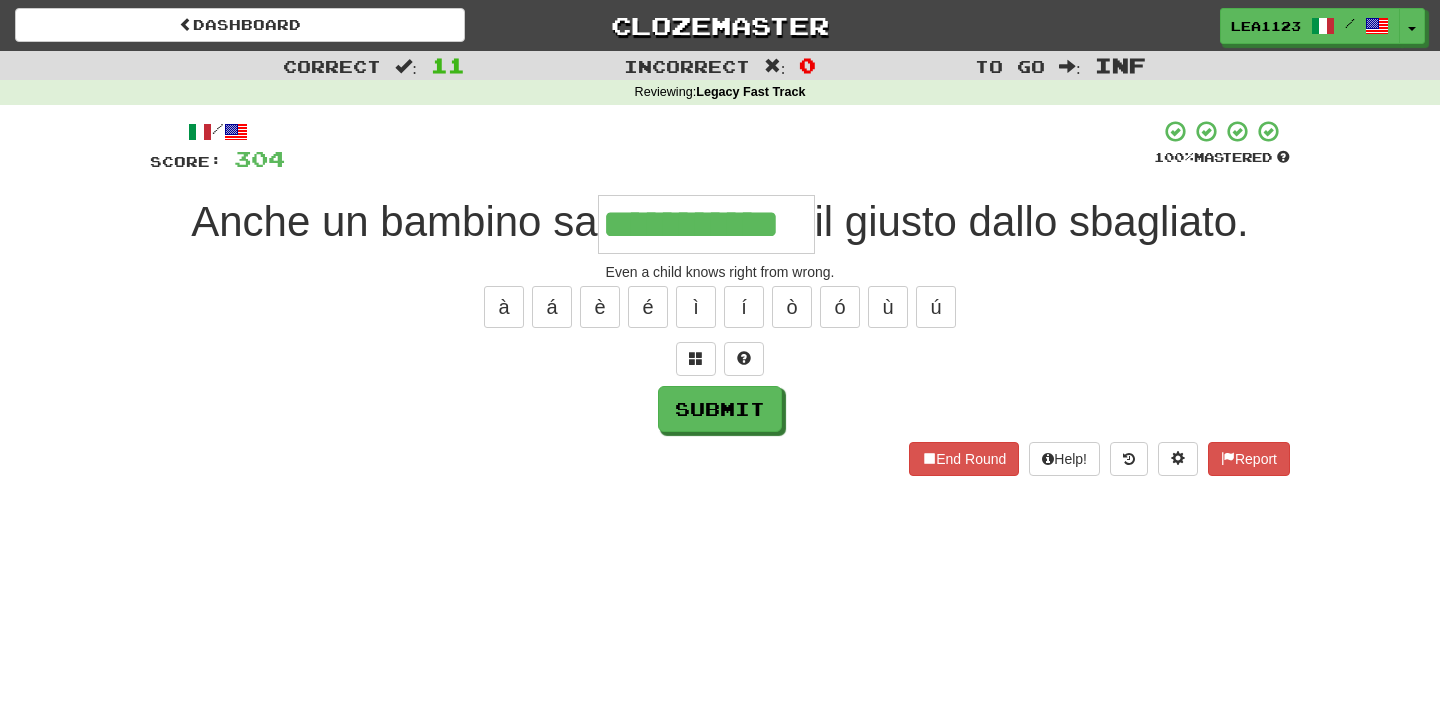 type on "**********" 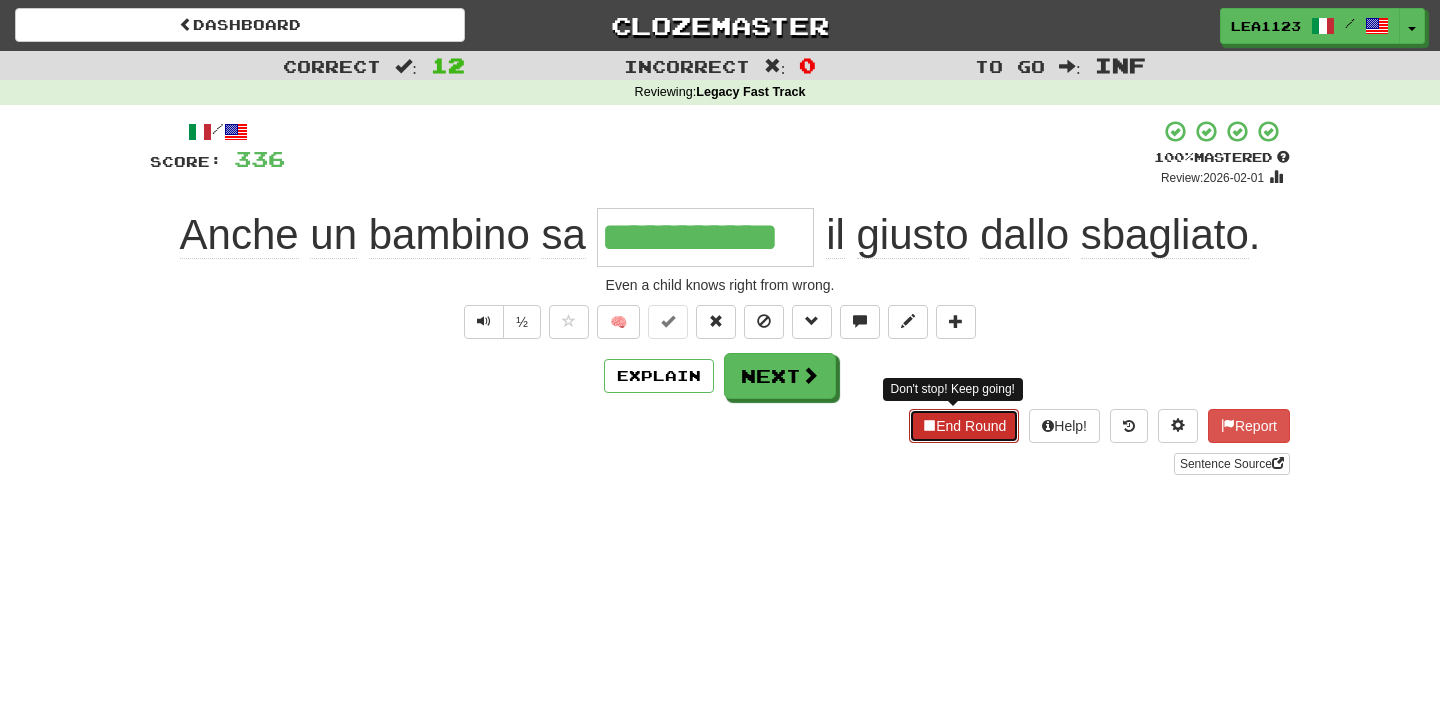 click on "End Round" at bounding box center (964, 426) 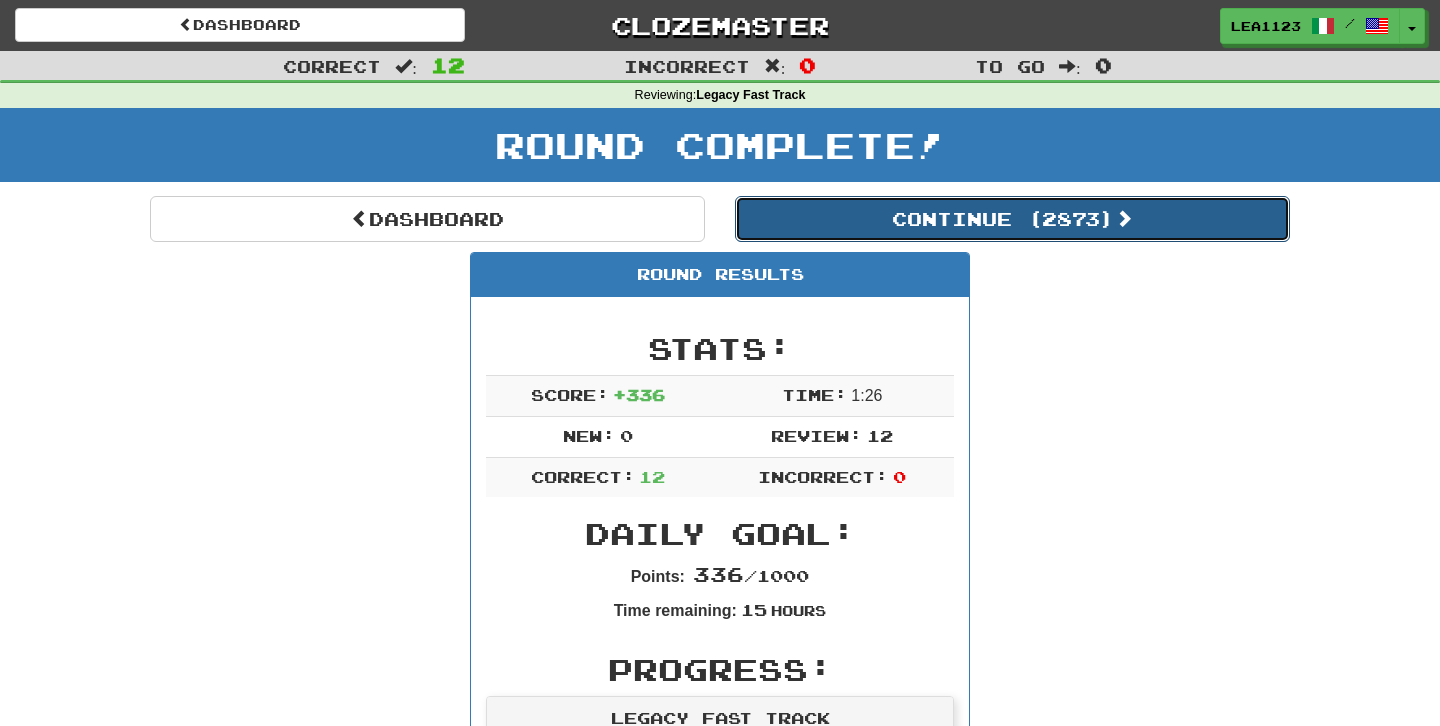 click on "Continue ( 2873 )" at bounding box center (1012, 219) 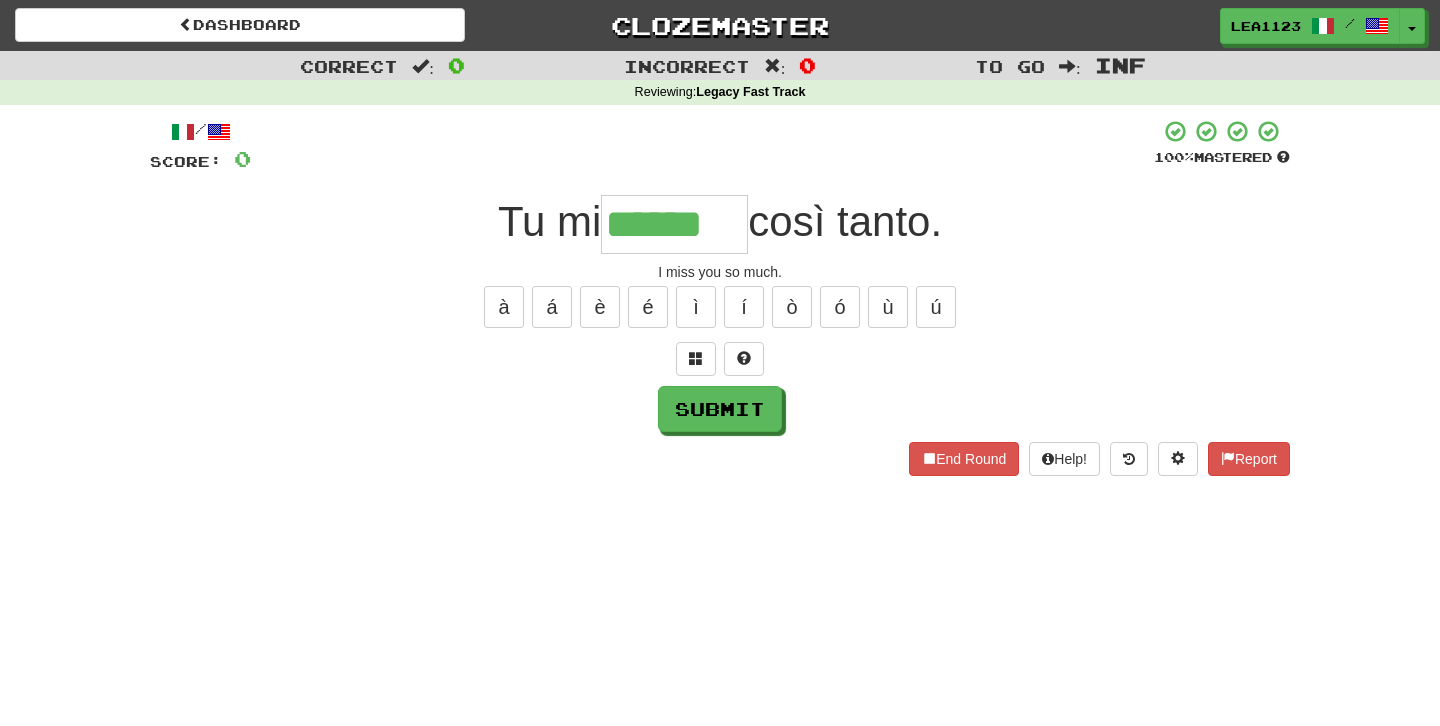 type on "******" 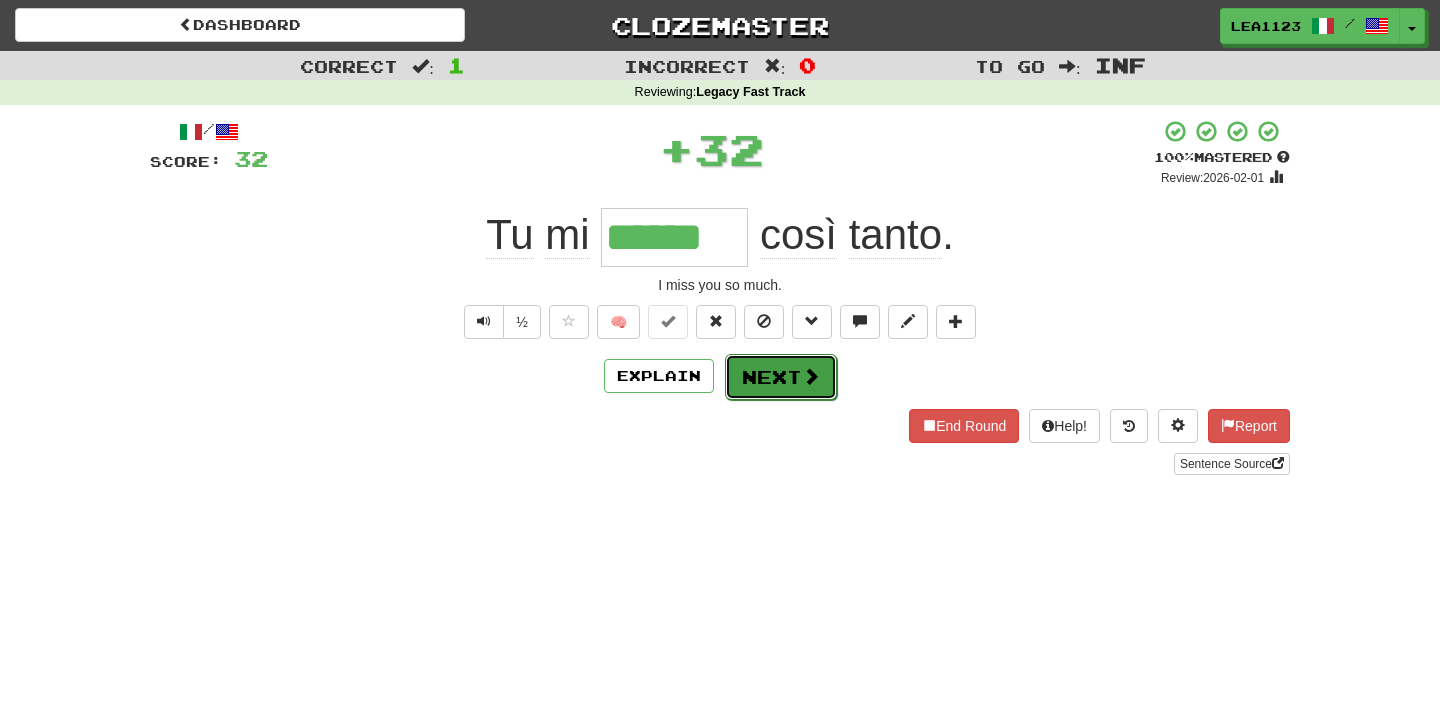 click on "Next" at bounding box center [781, 377] 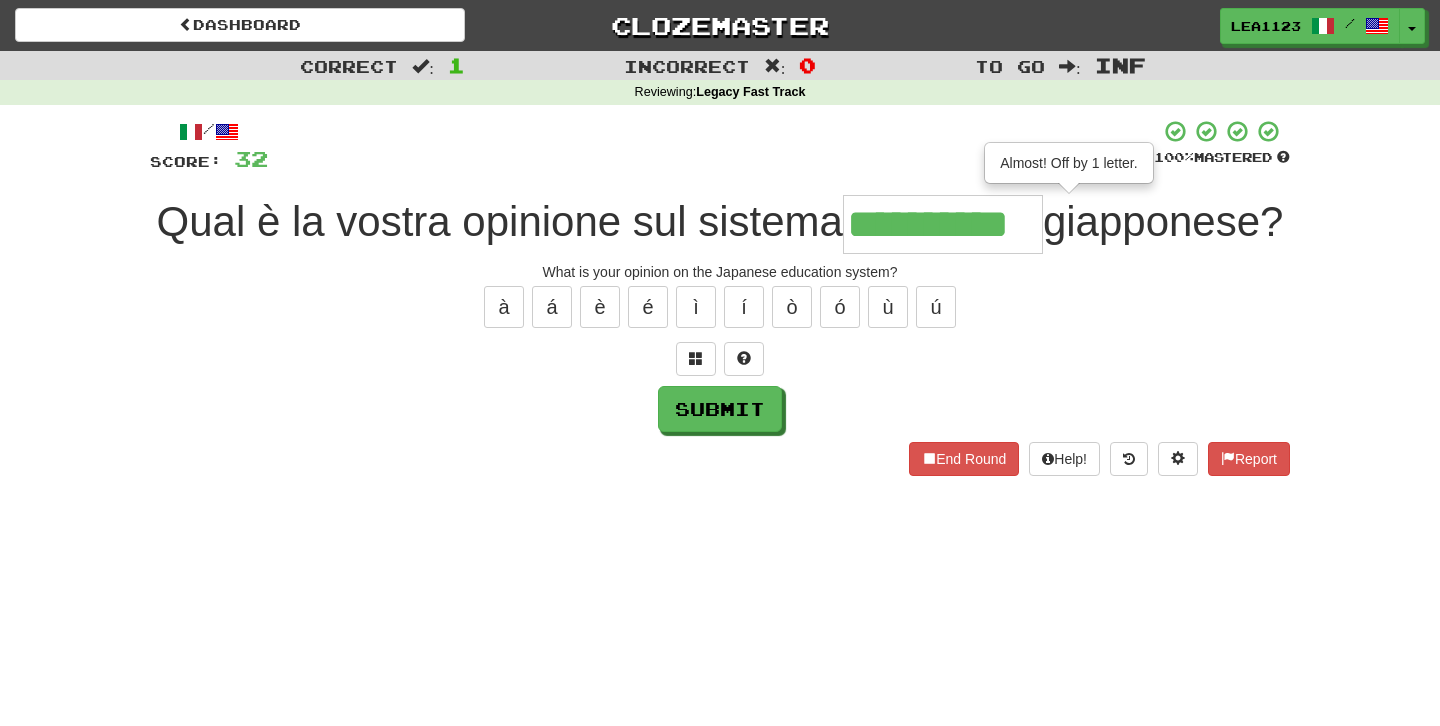 type on "**********" 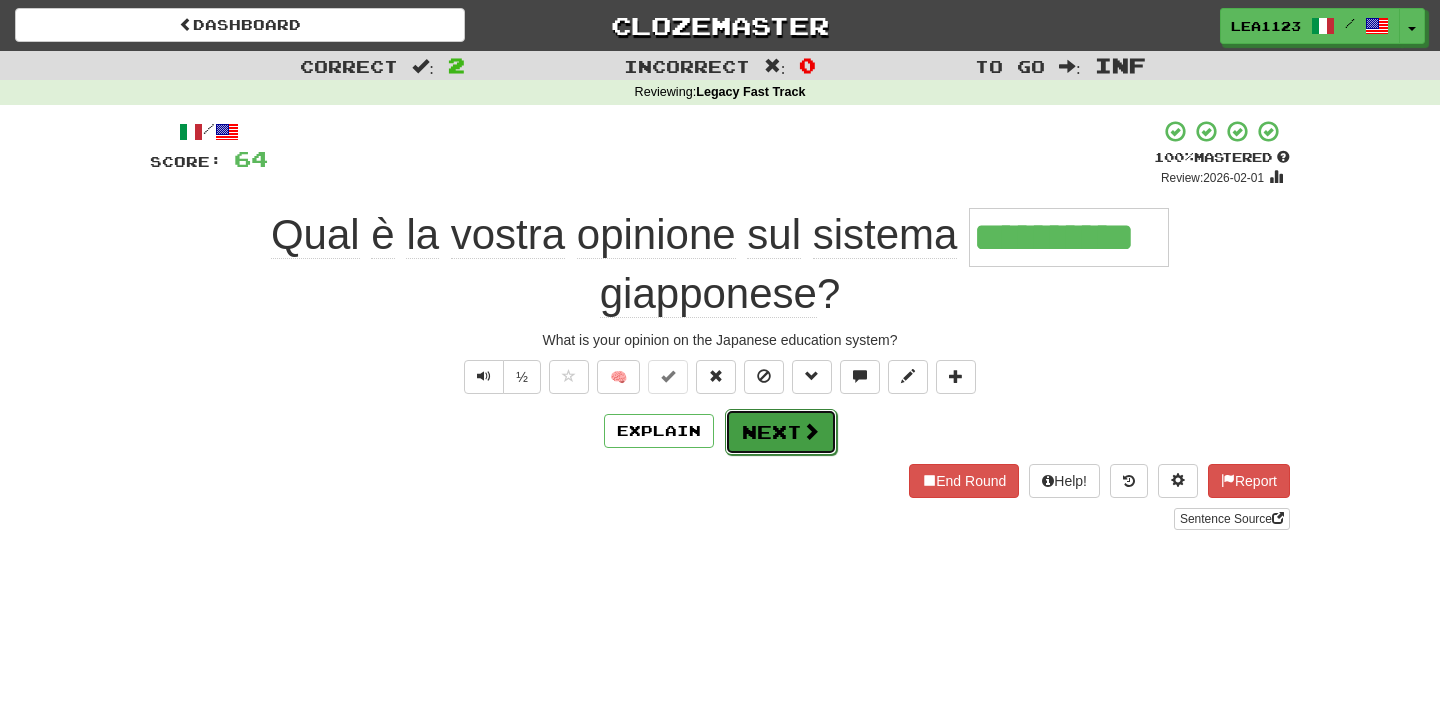 click on "Next" at bounding box center [781, 432] 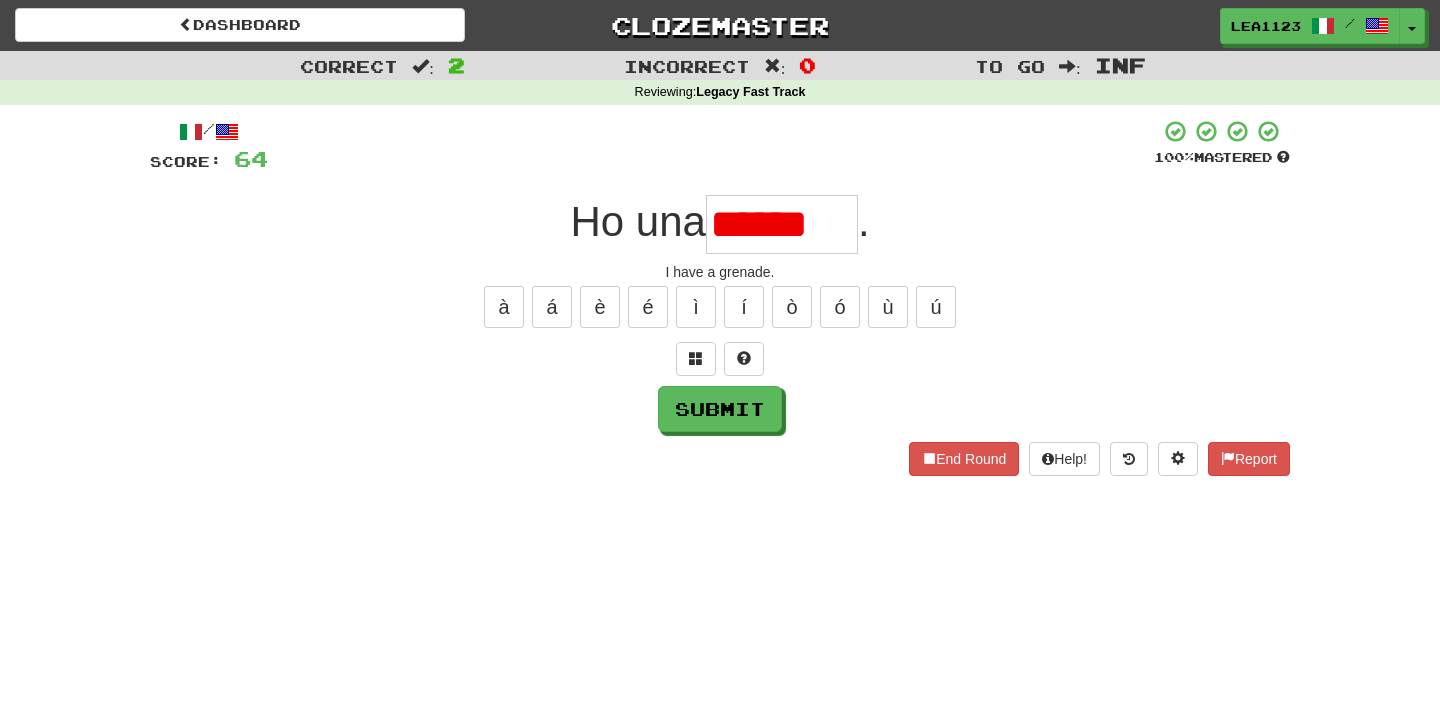 scroll, scrollTop: 0, scrollLeft: 0, axis: both 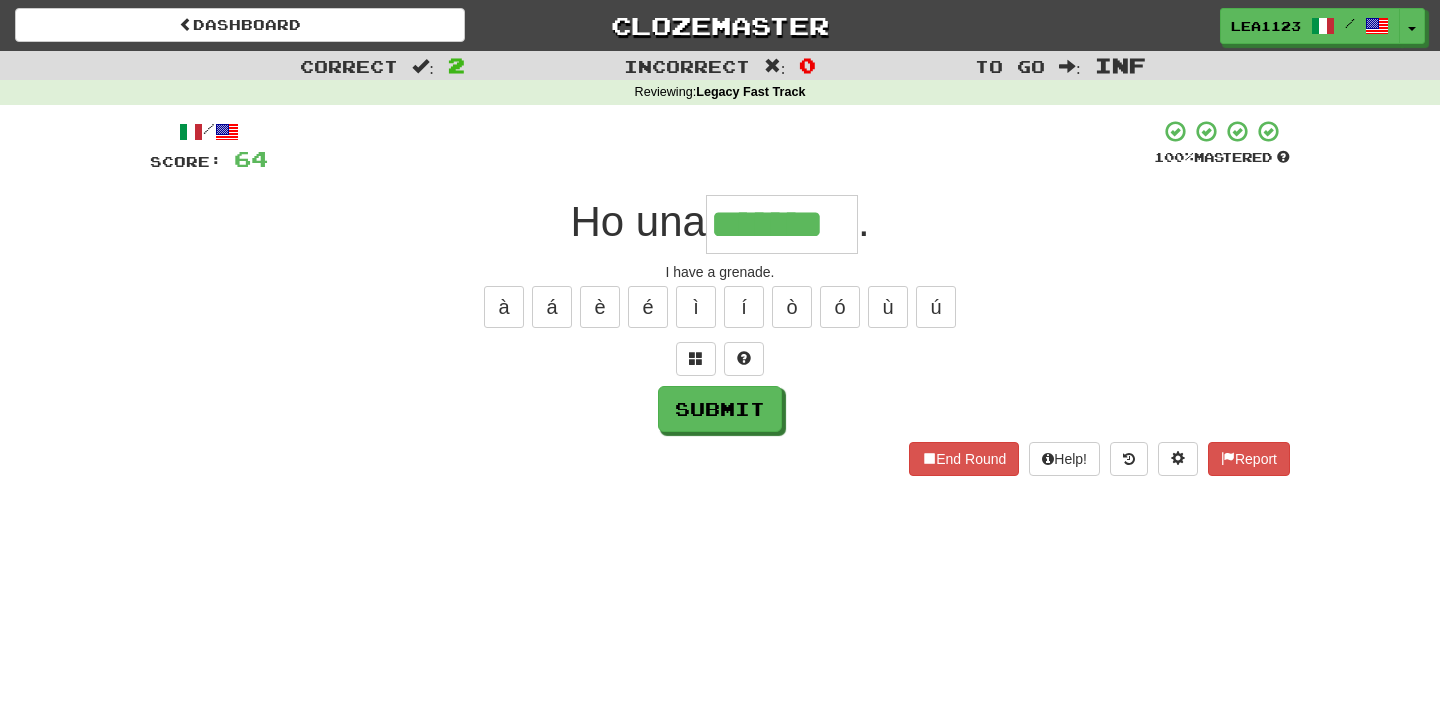 type on "*******" 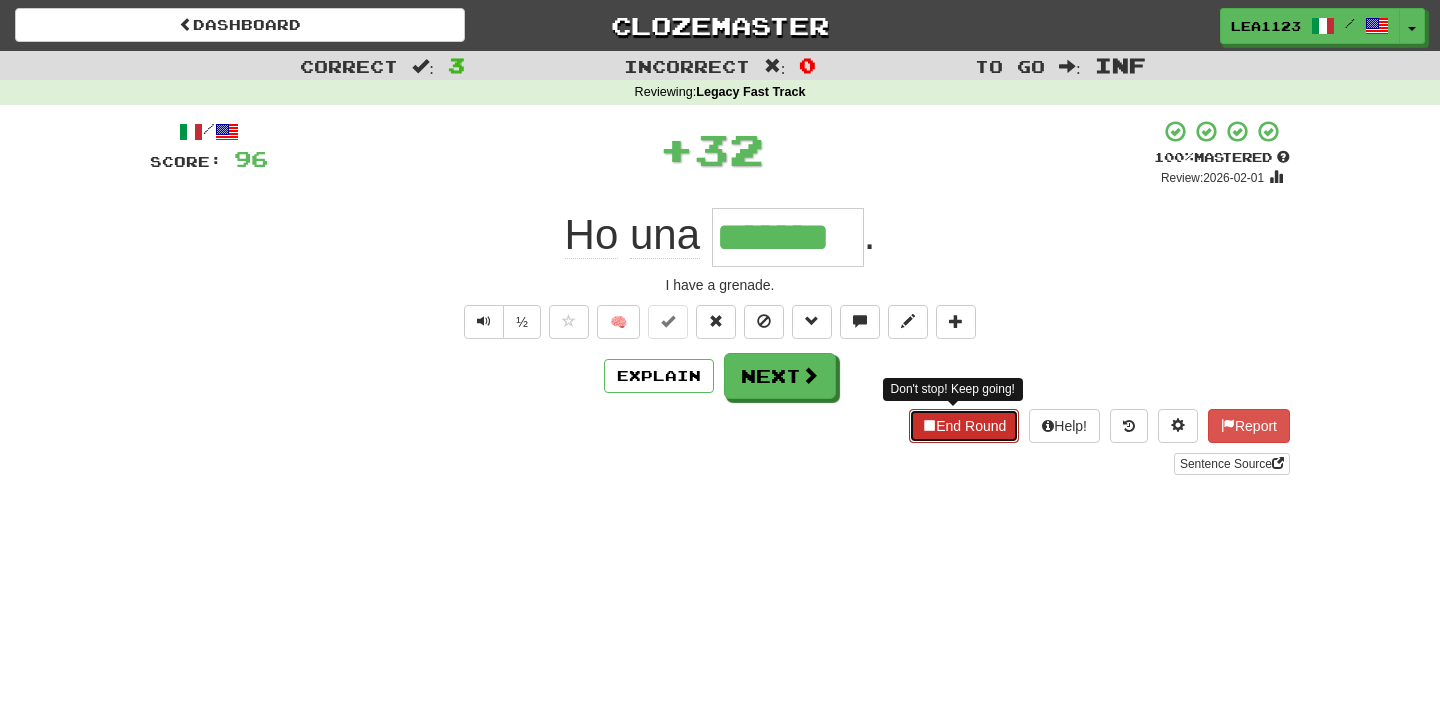 click on "End Round" at bounding box center (964, 426) 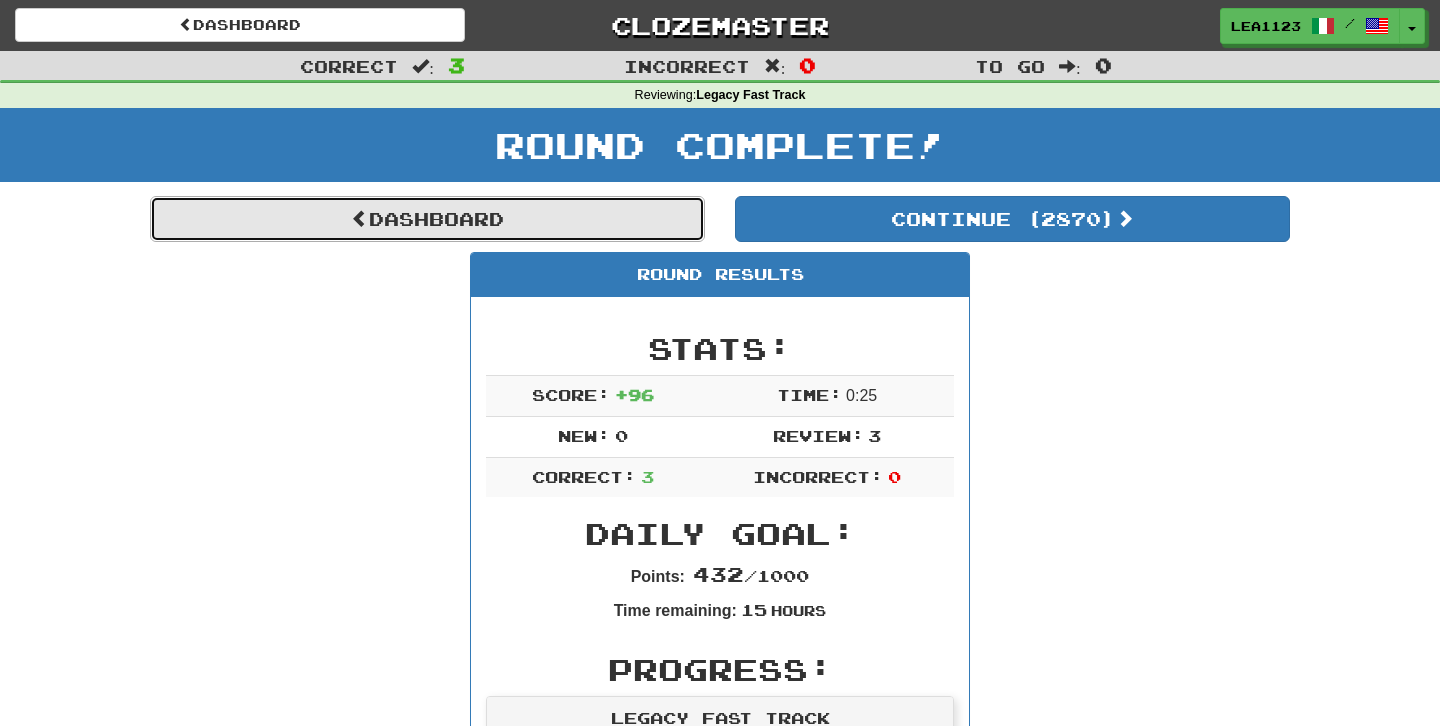 click on "Dashboard" at bounding box center (427, 219) 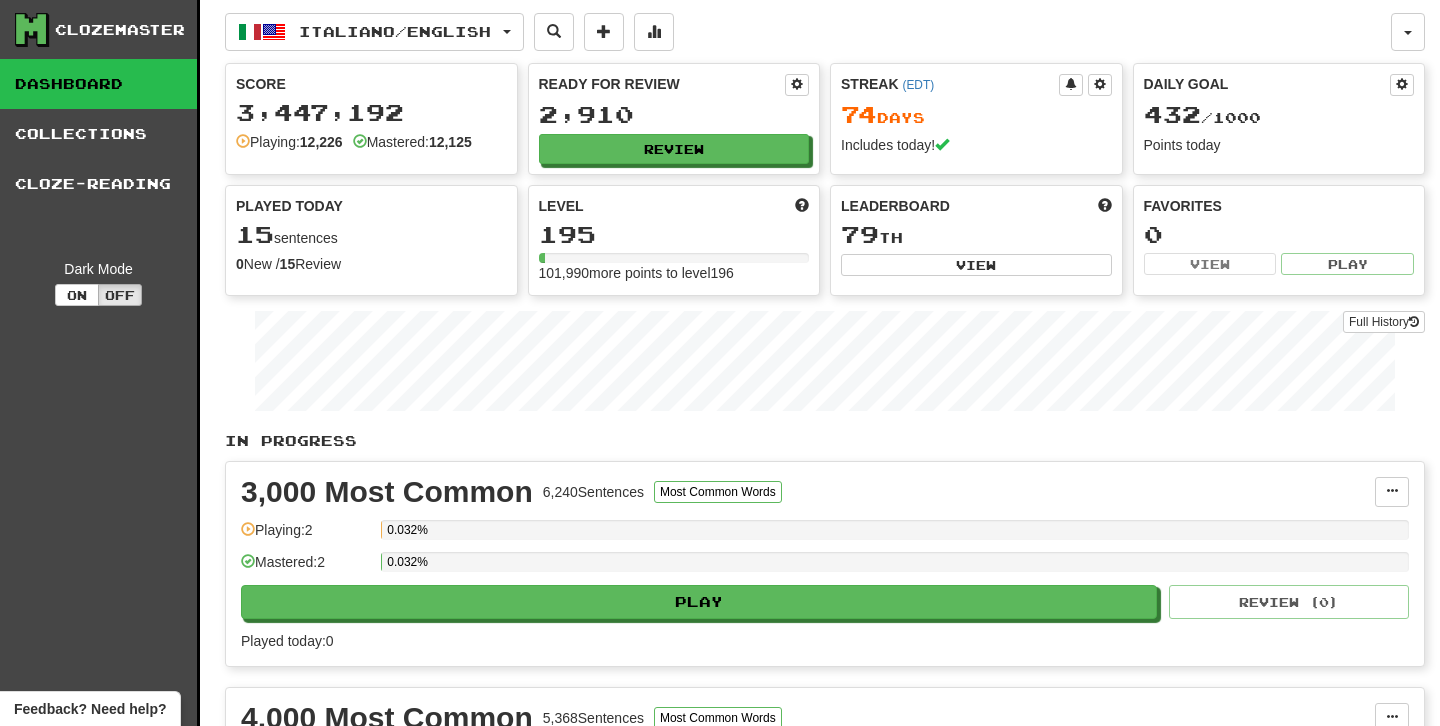 scroll, scrollTop: 0, scrollLeft: 0, axis: both 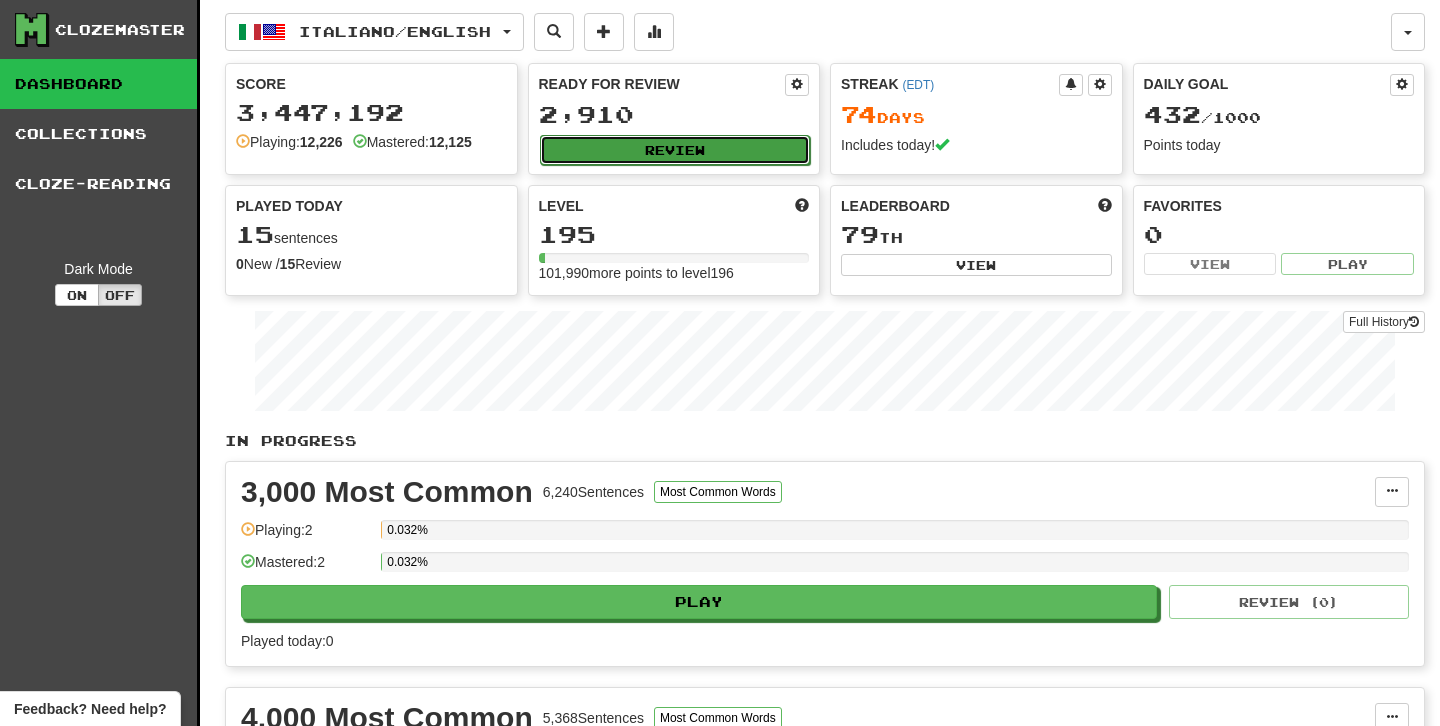 click on "Review" at bounding box center (675, 150) 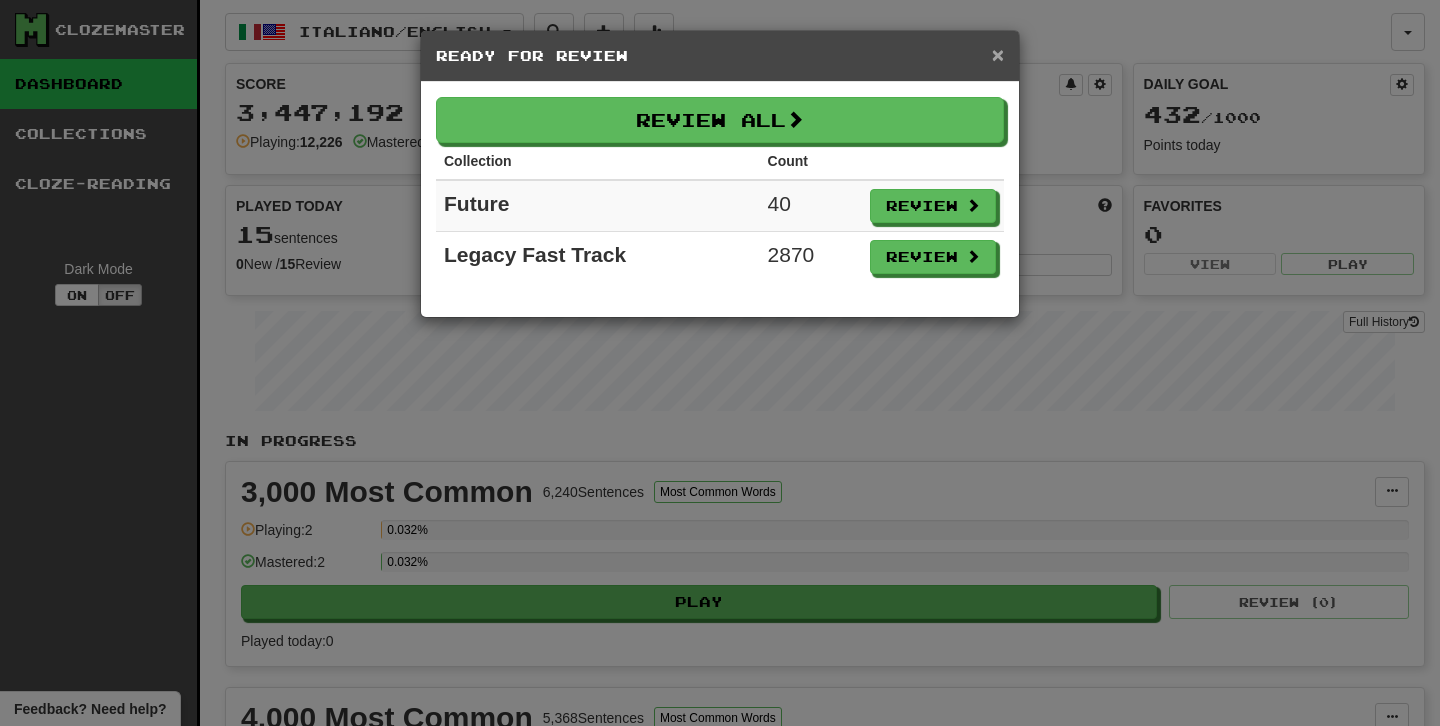 click on "×" at bounding box center [998, 54] 